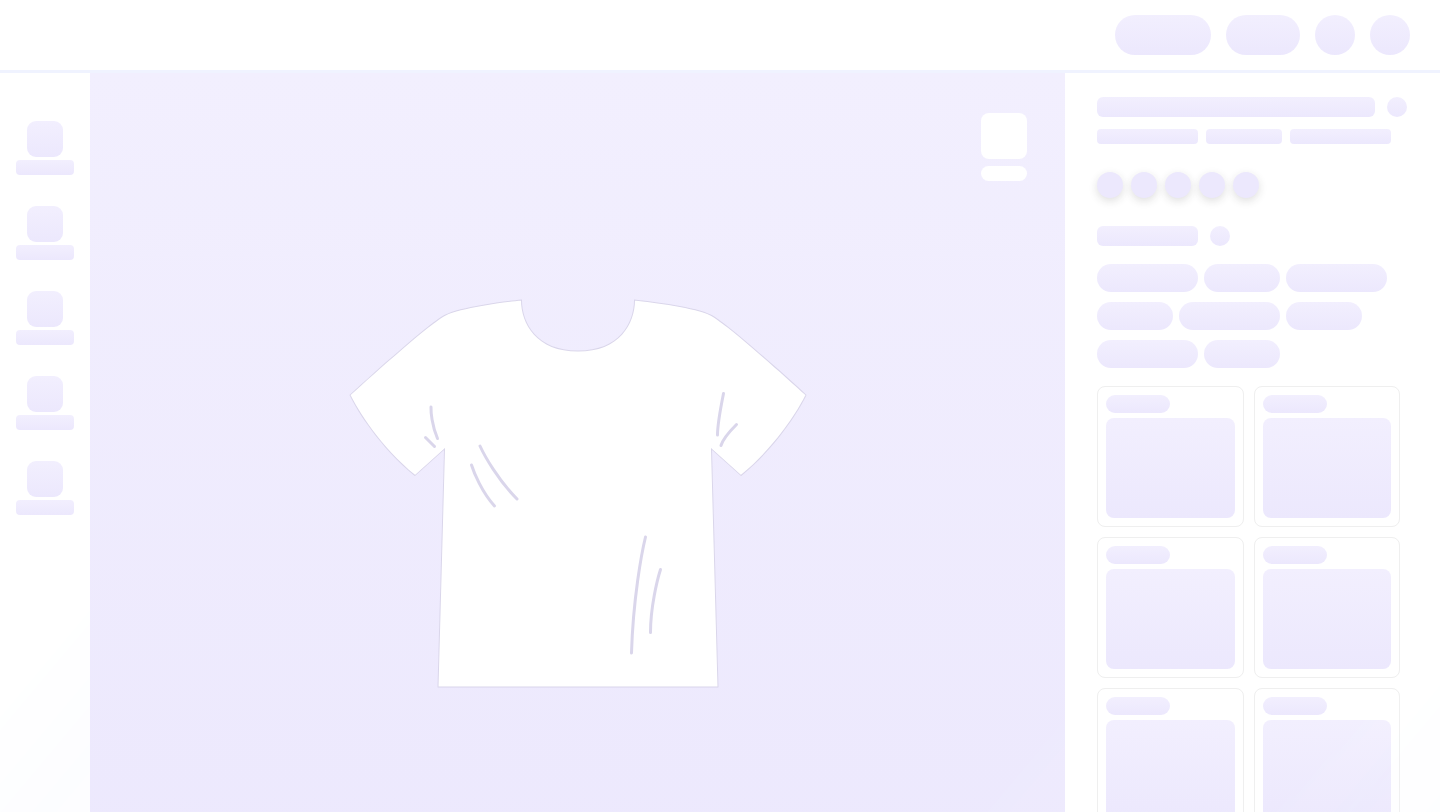 scroll, scrollTop: 0, scrollLeft: 0, axis: both 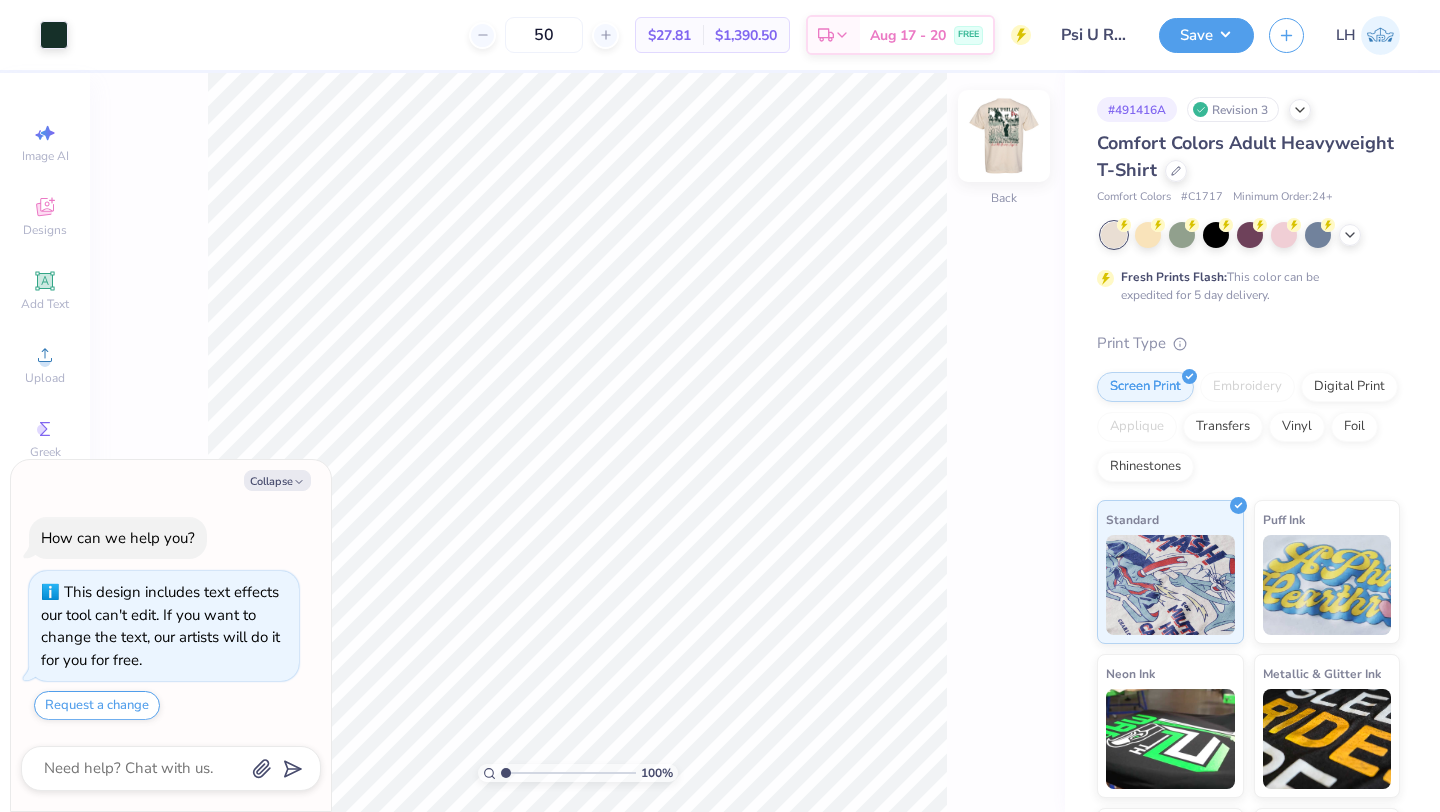 click at bounding box center (1004, 136) 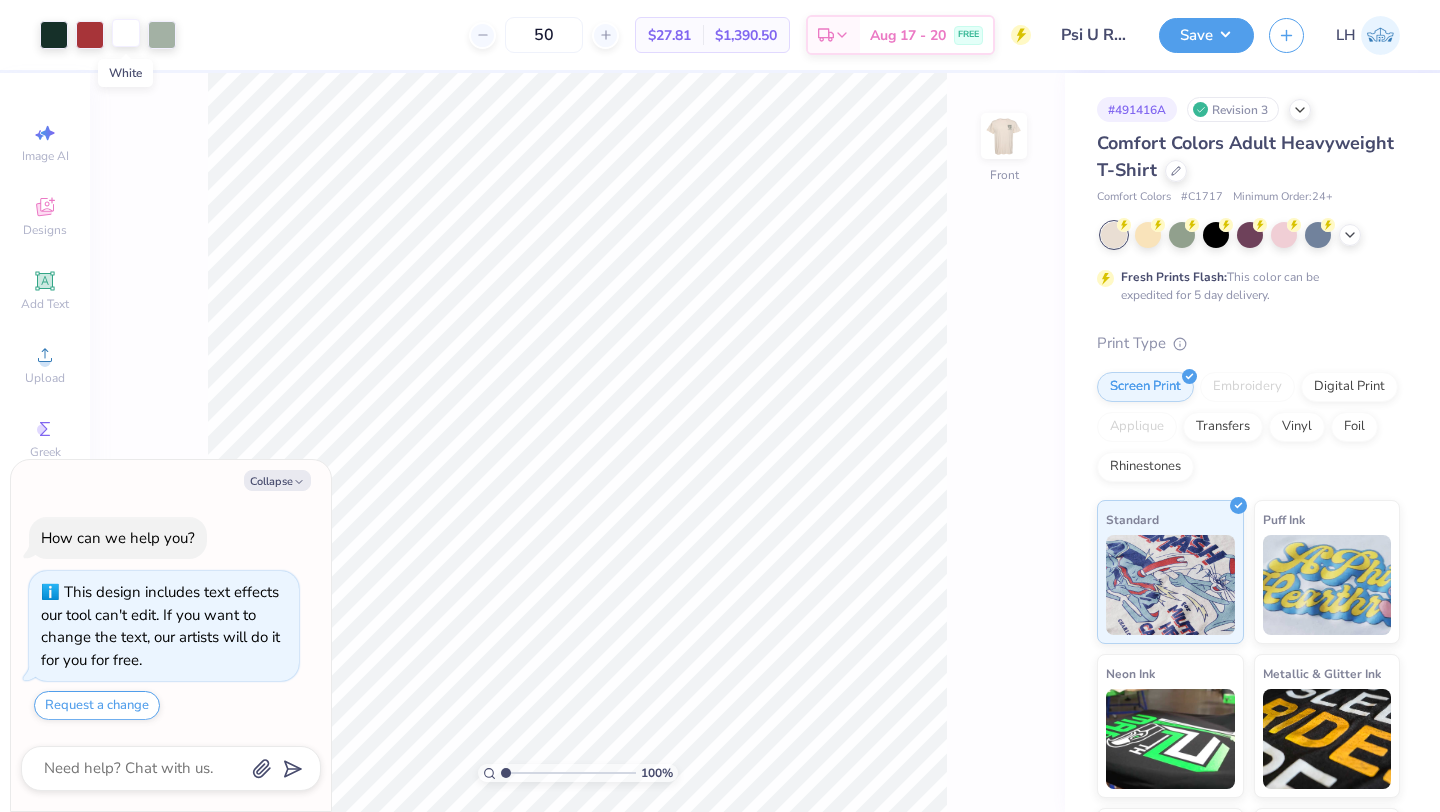 click at bounding box center (126, 33) 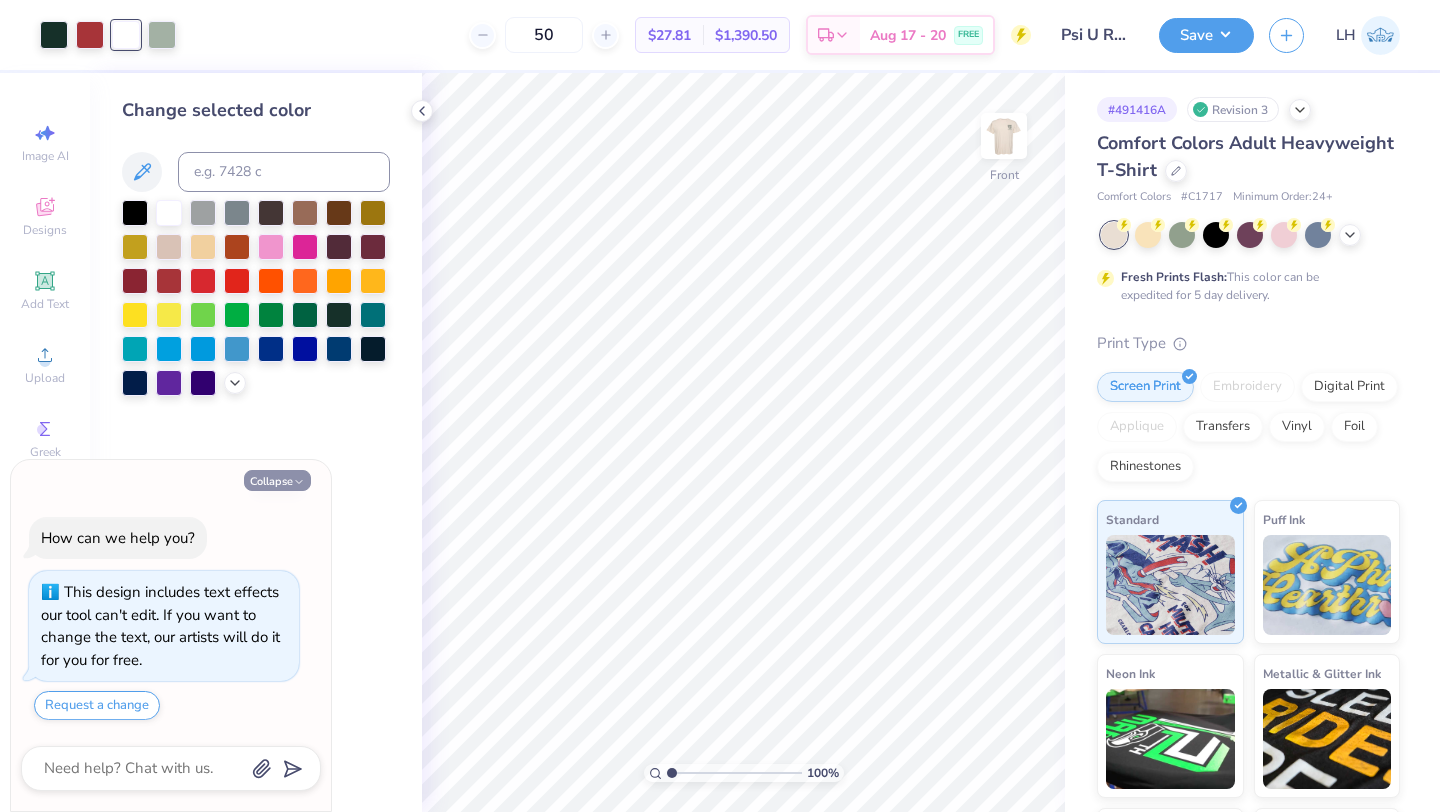 click 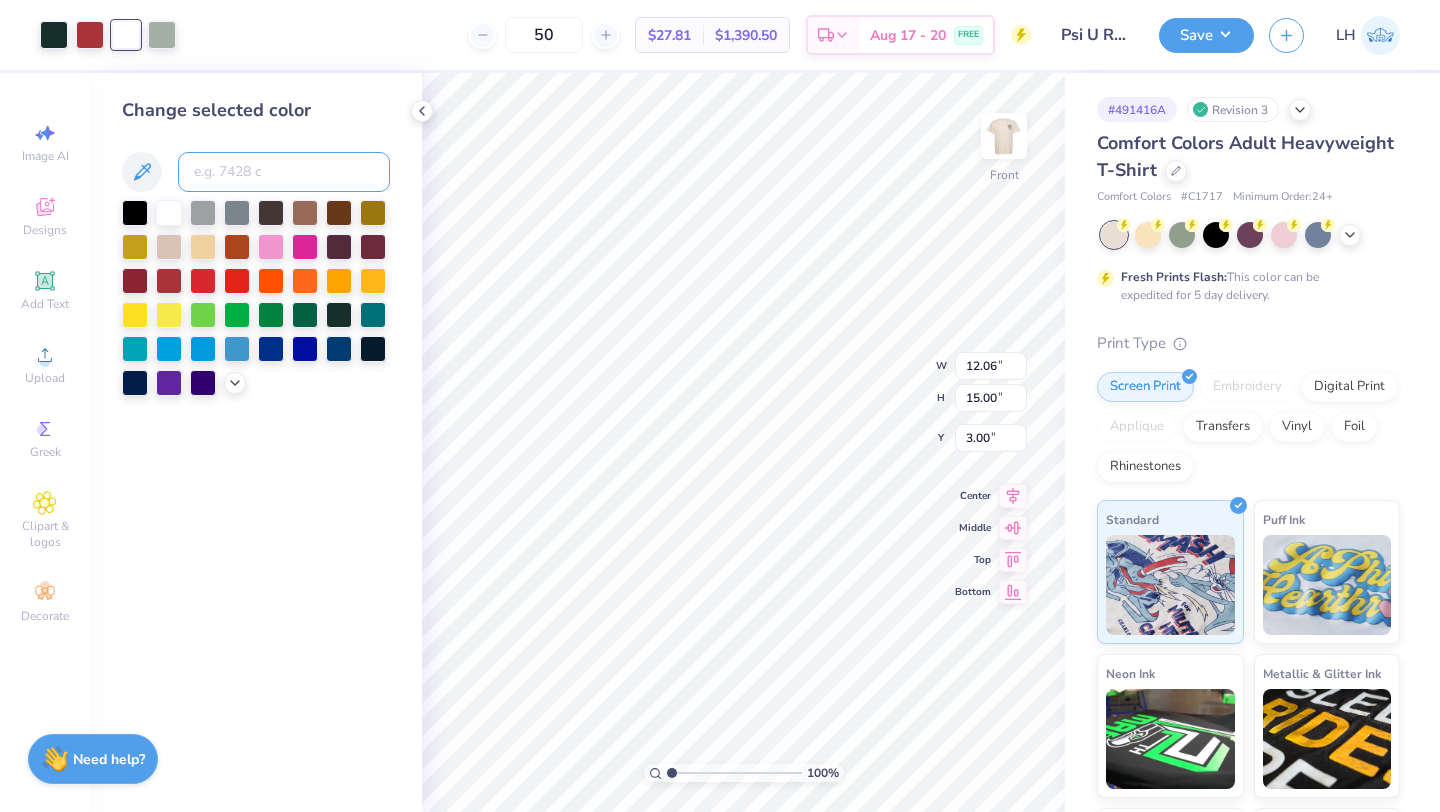 click at bounding box center (284, 172) 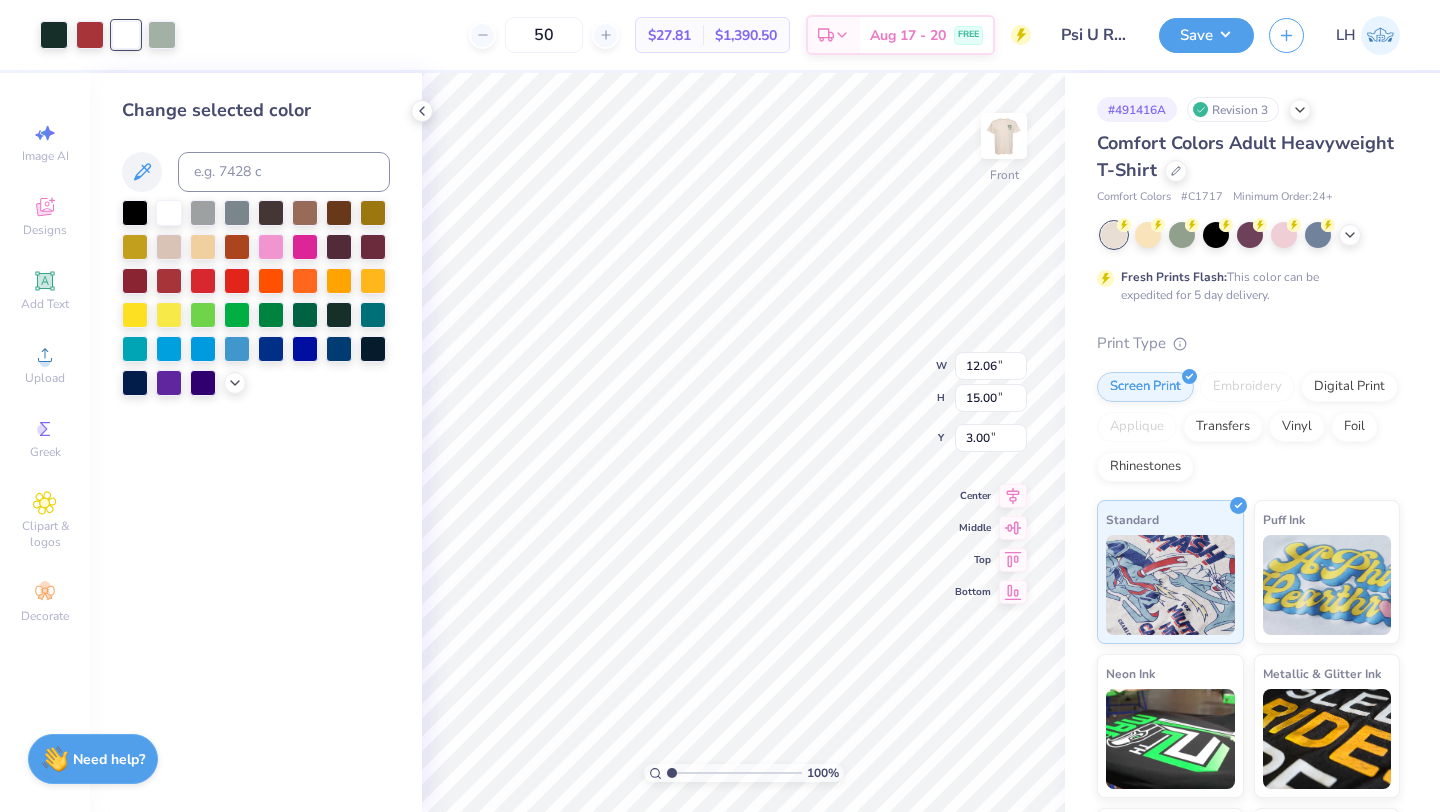 click 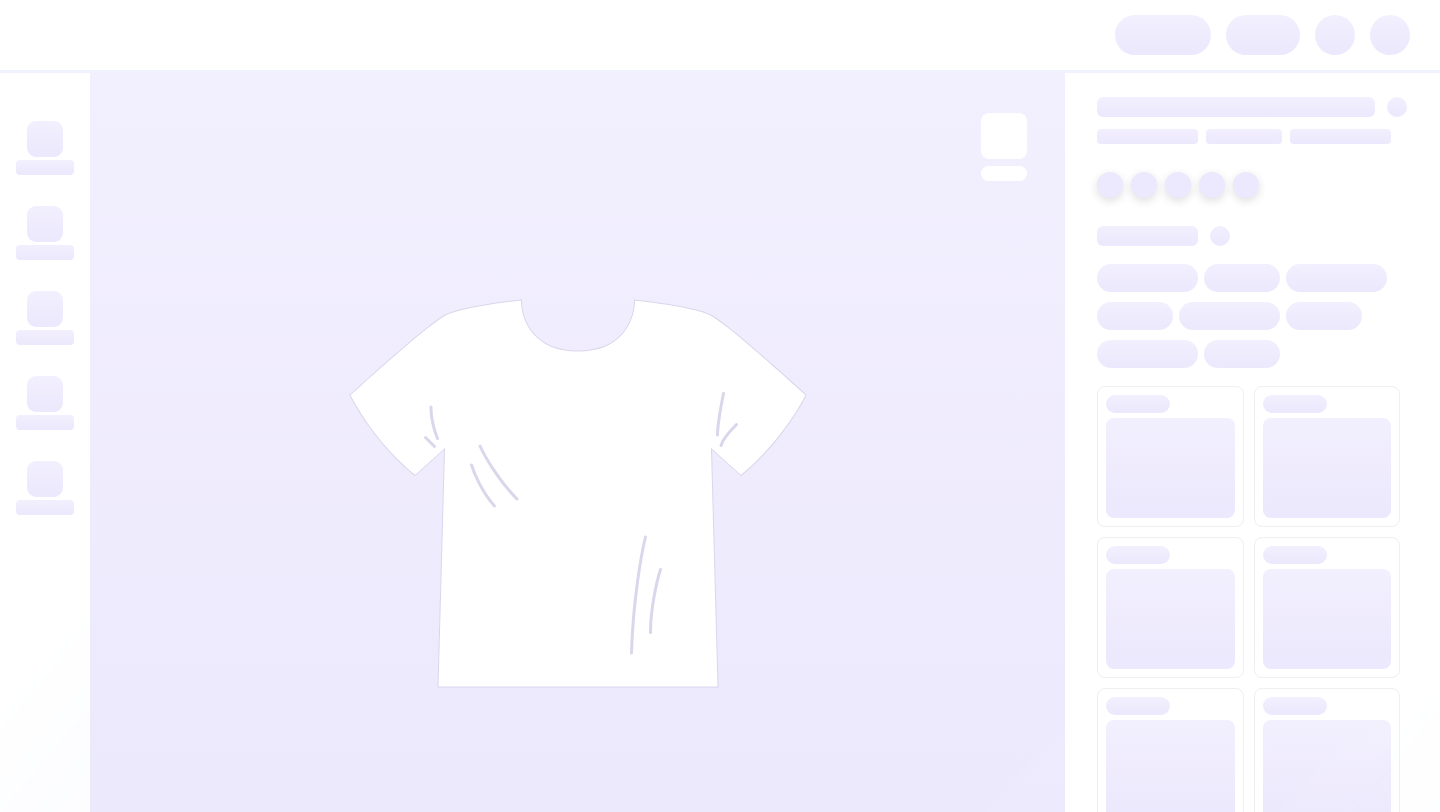 scroll, scrollTop: 0, scrollLeft: 0, axis: both 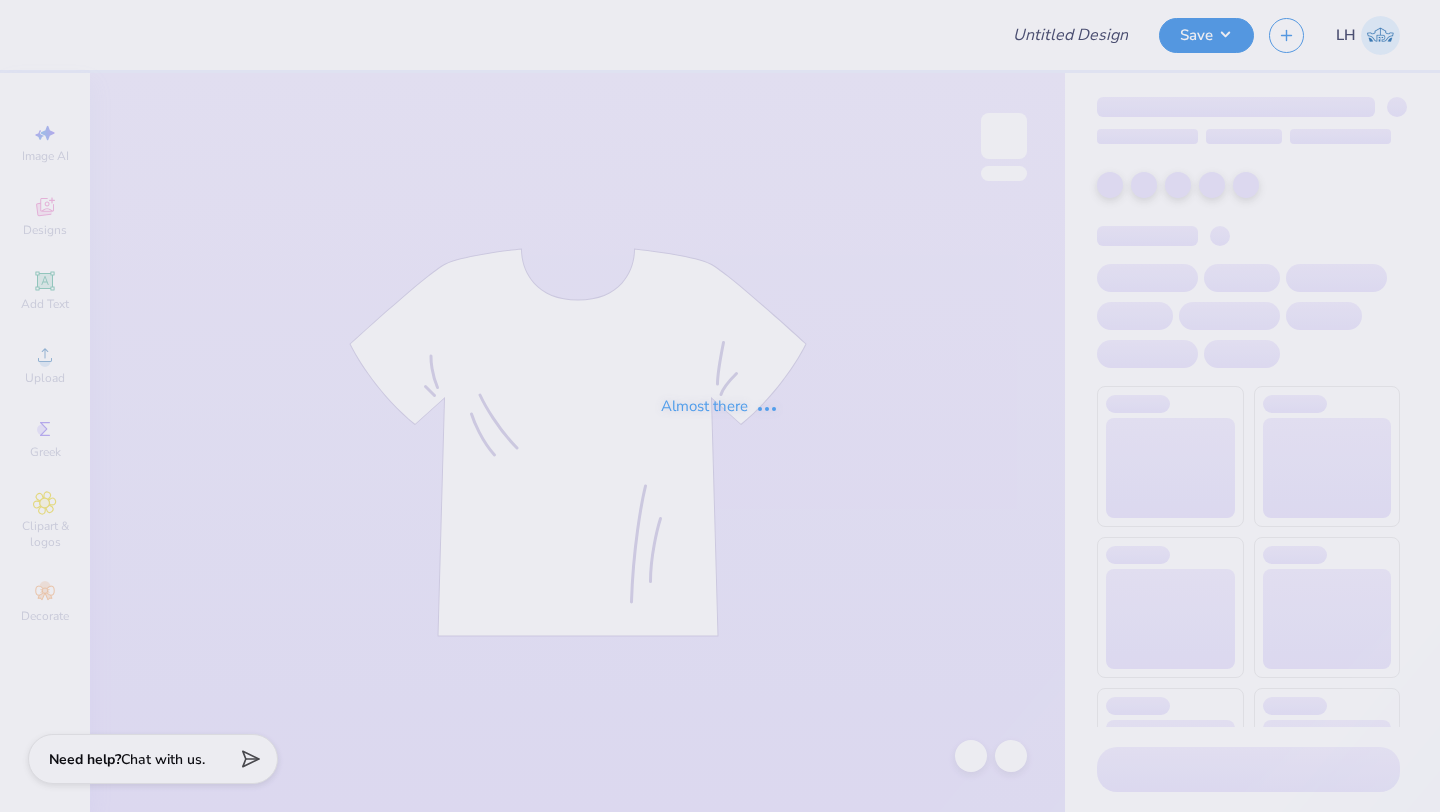 type on "Psi U Rush Fall 2025" 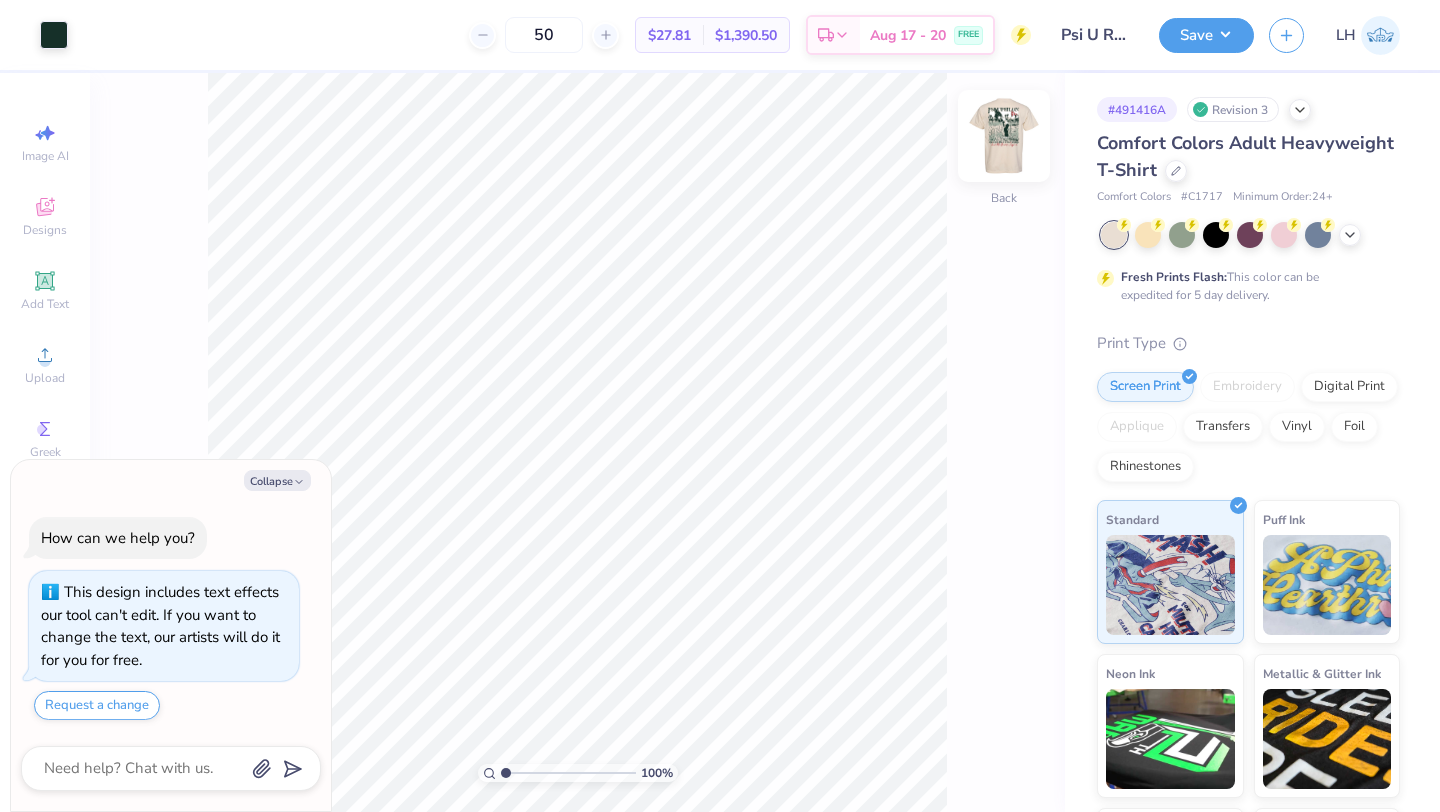 click at bounding box center (1004, 136) 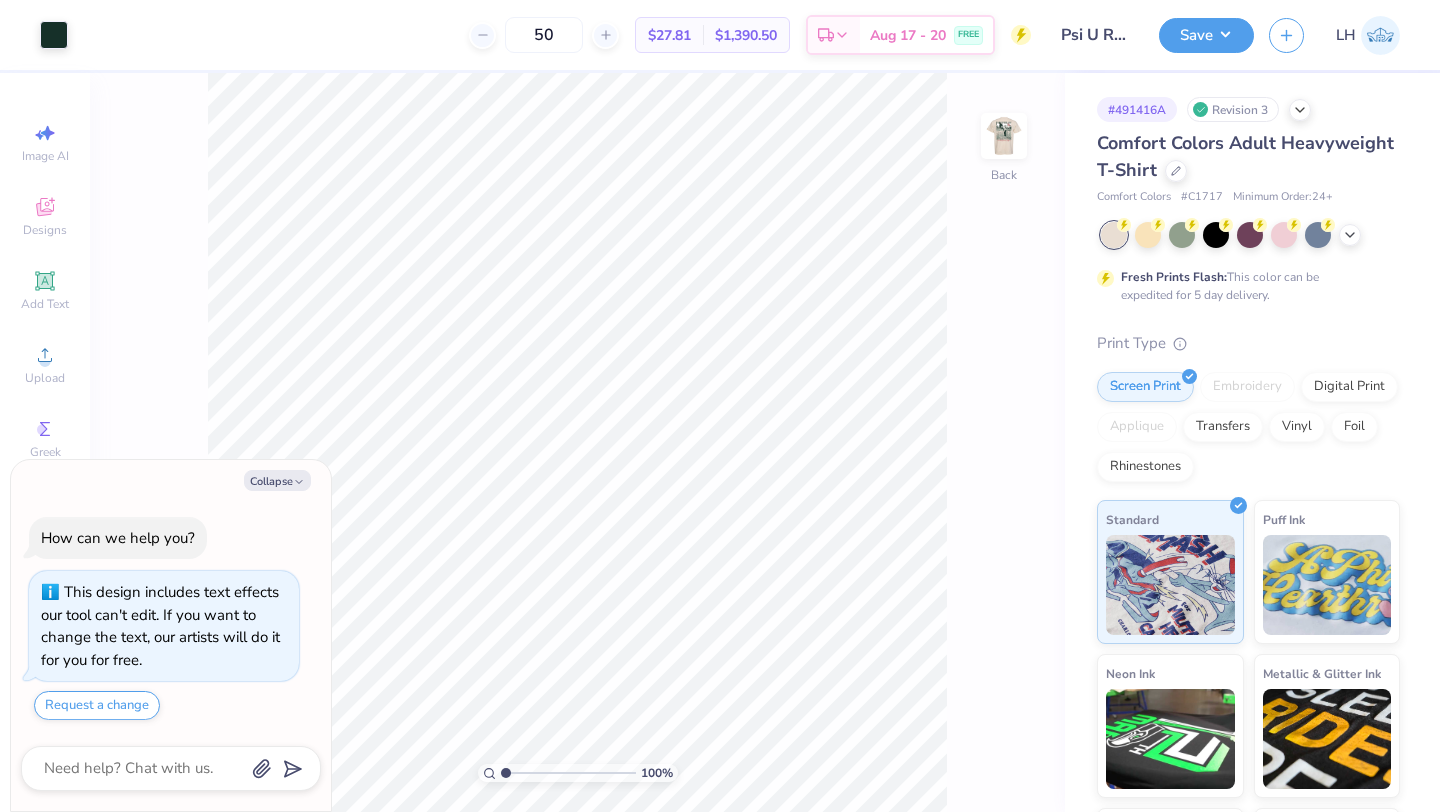 click 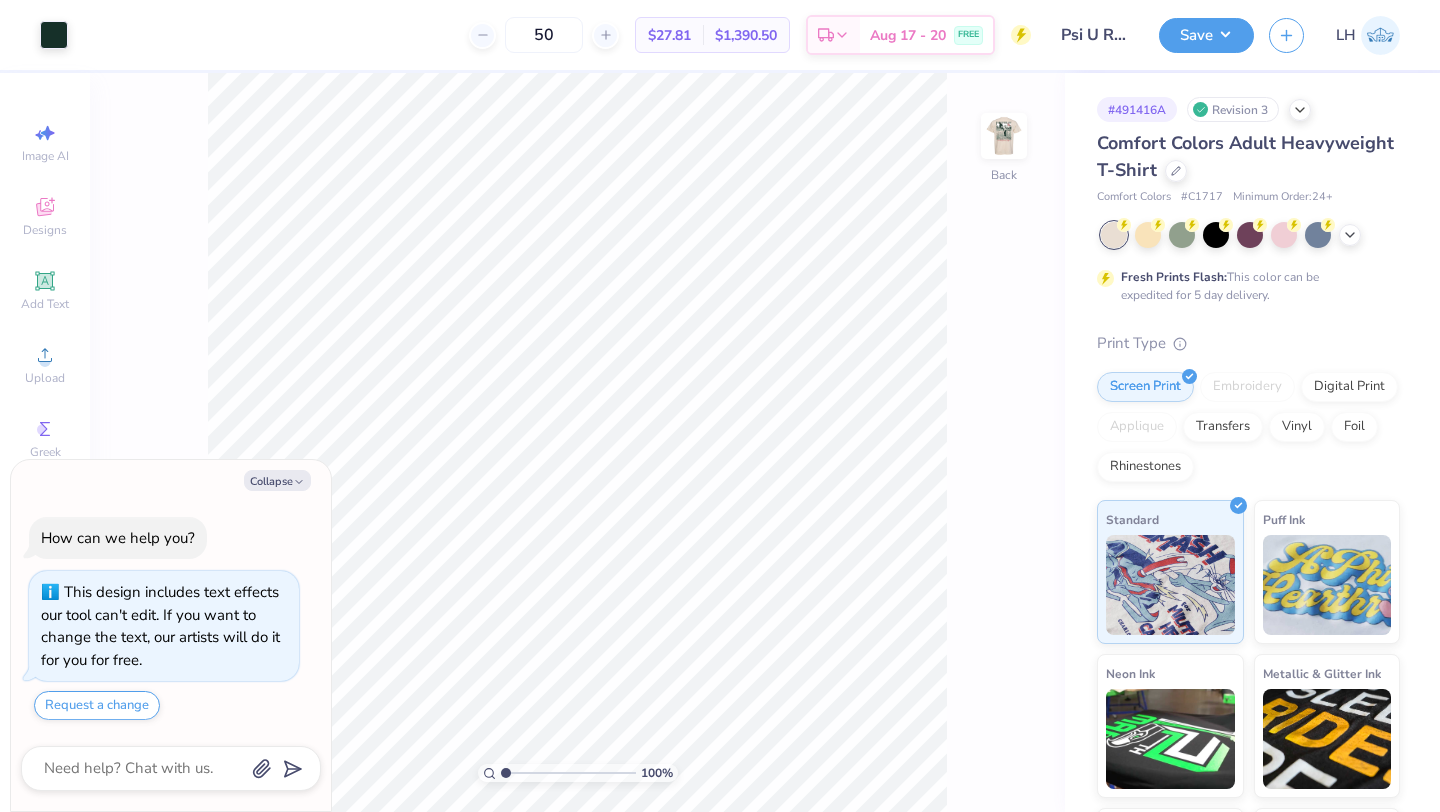 type on "x" 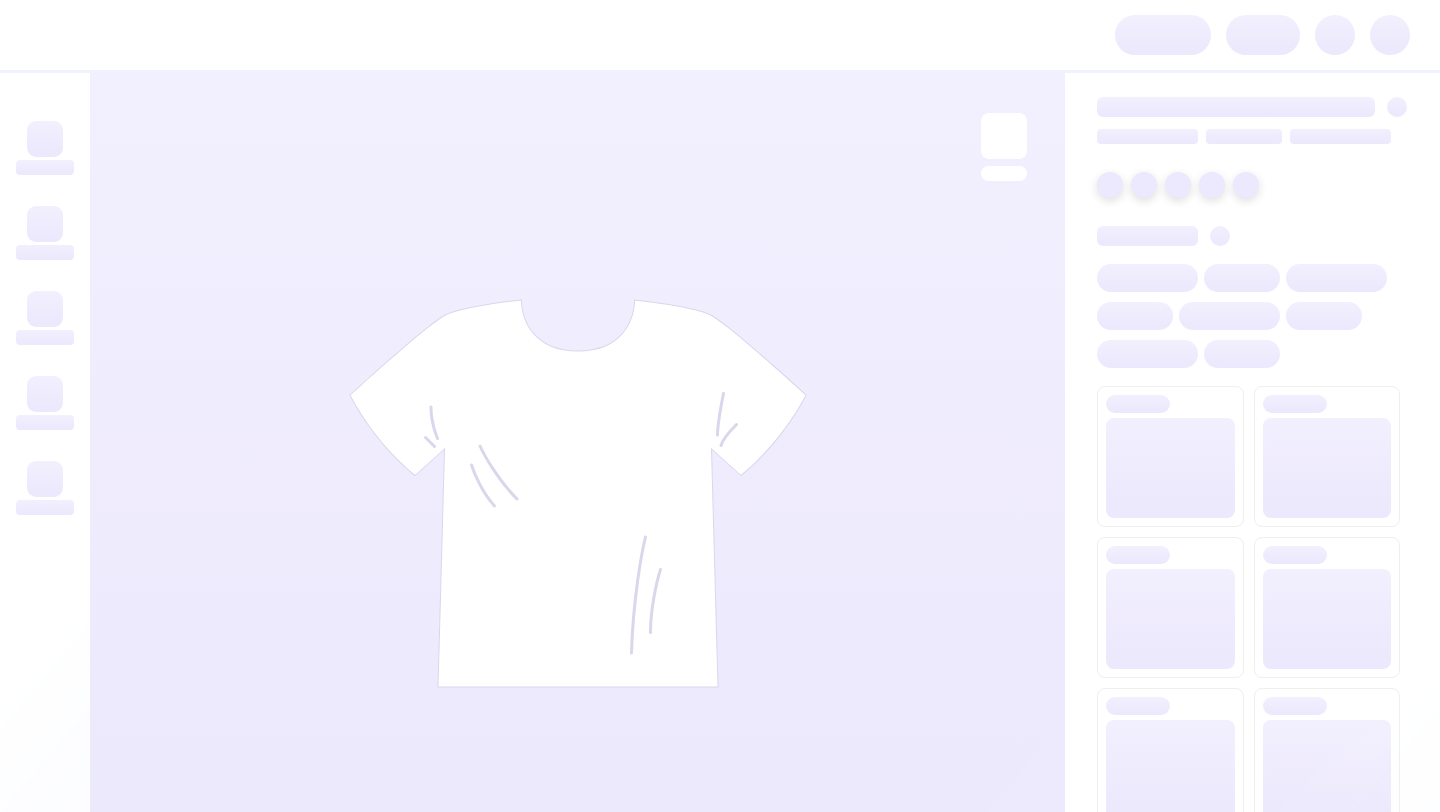 scroll, scrollTop: 0, scrollLeft: 0, axis: both 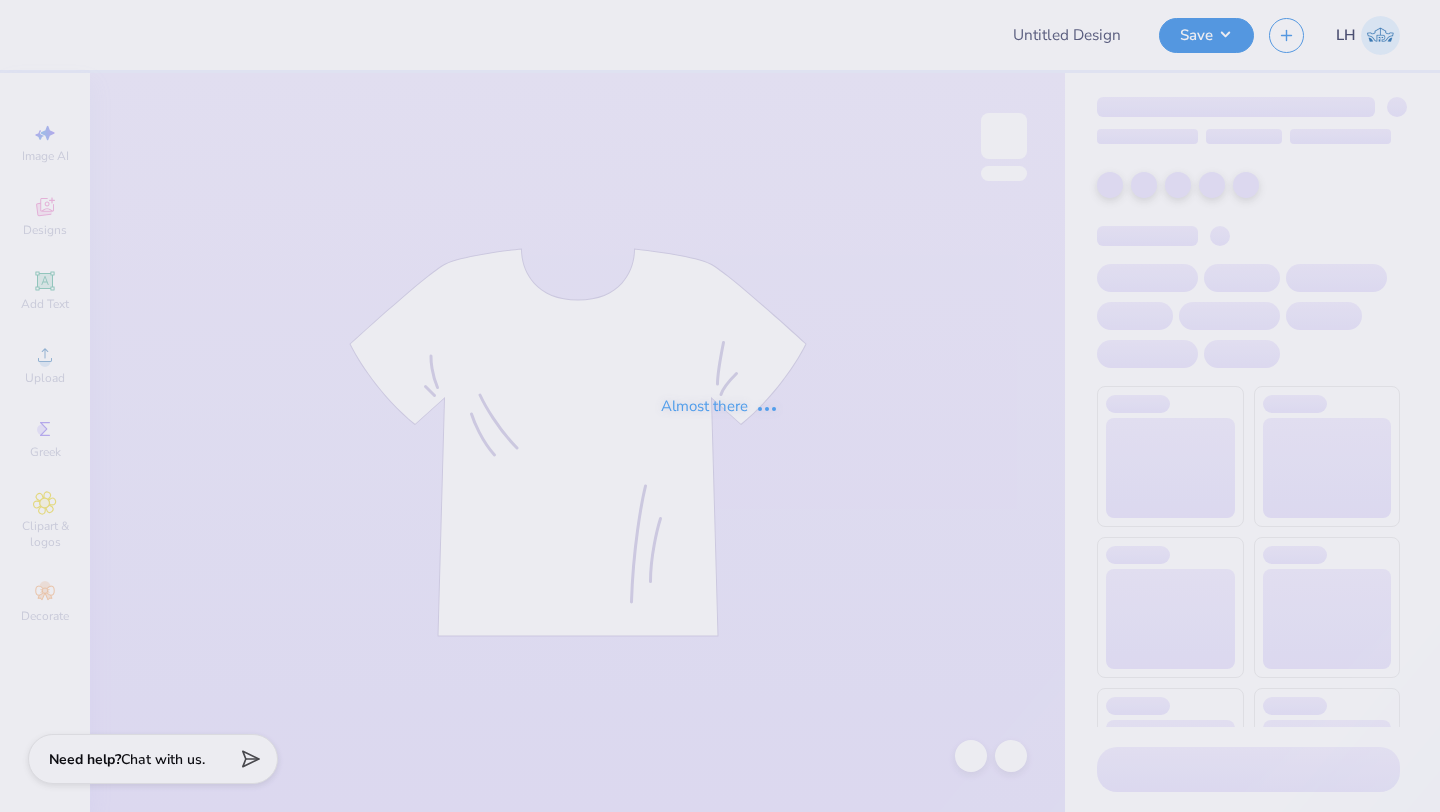 type on "Psi U Rush Fall [YEAR]" 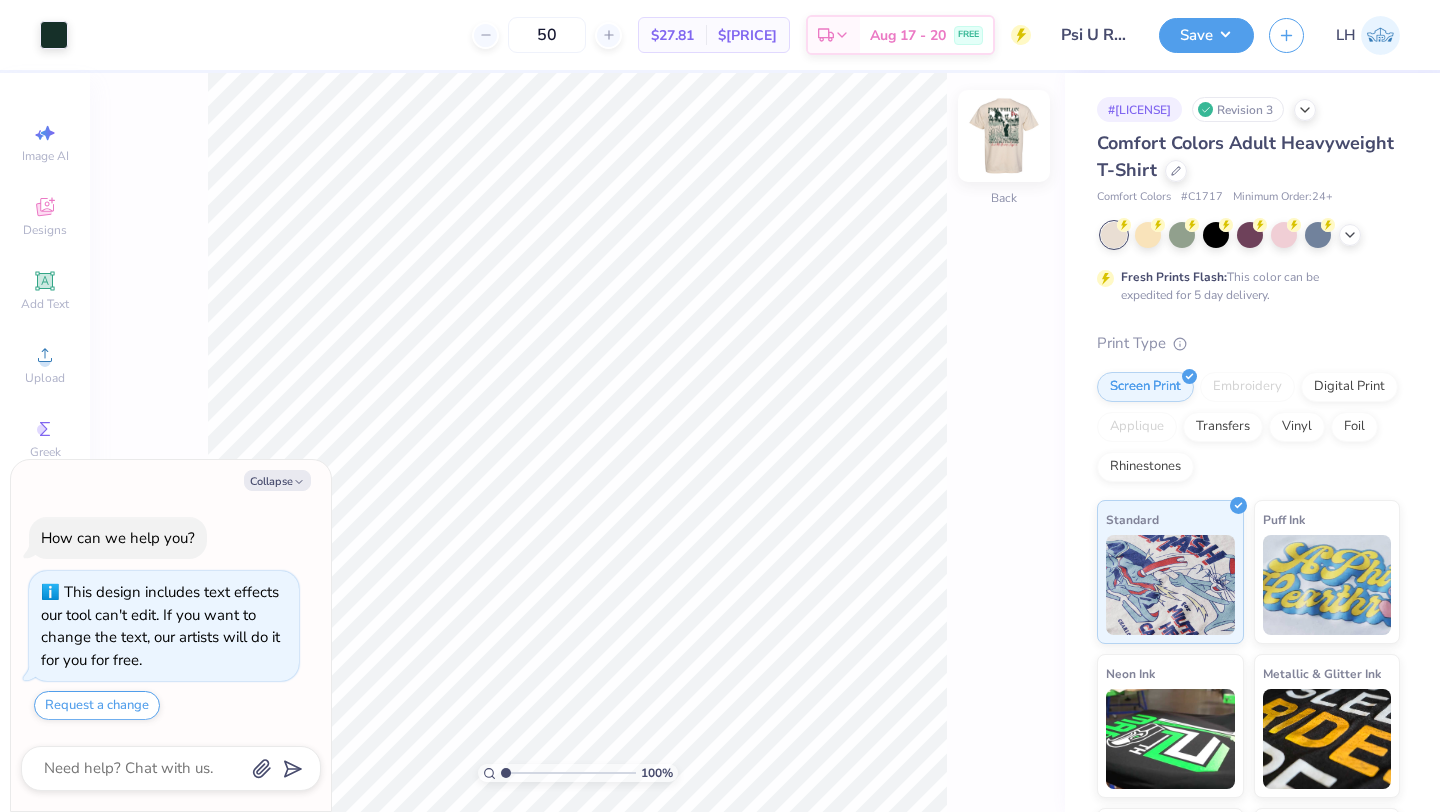 click at bounding box center (1004, 136) 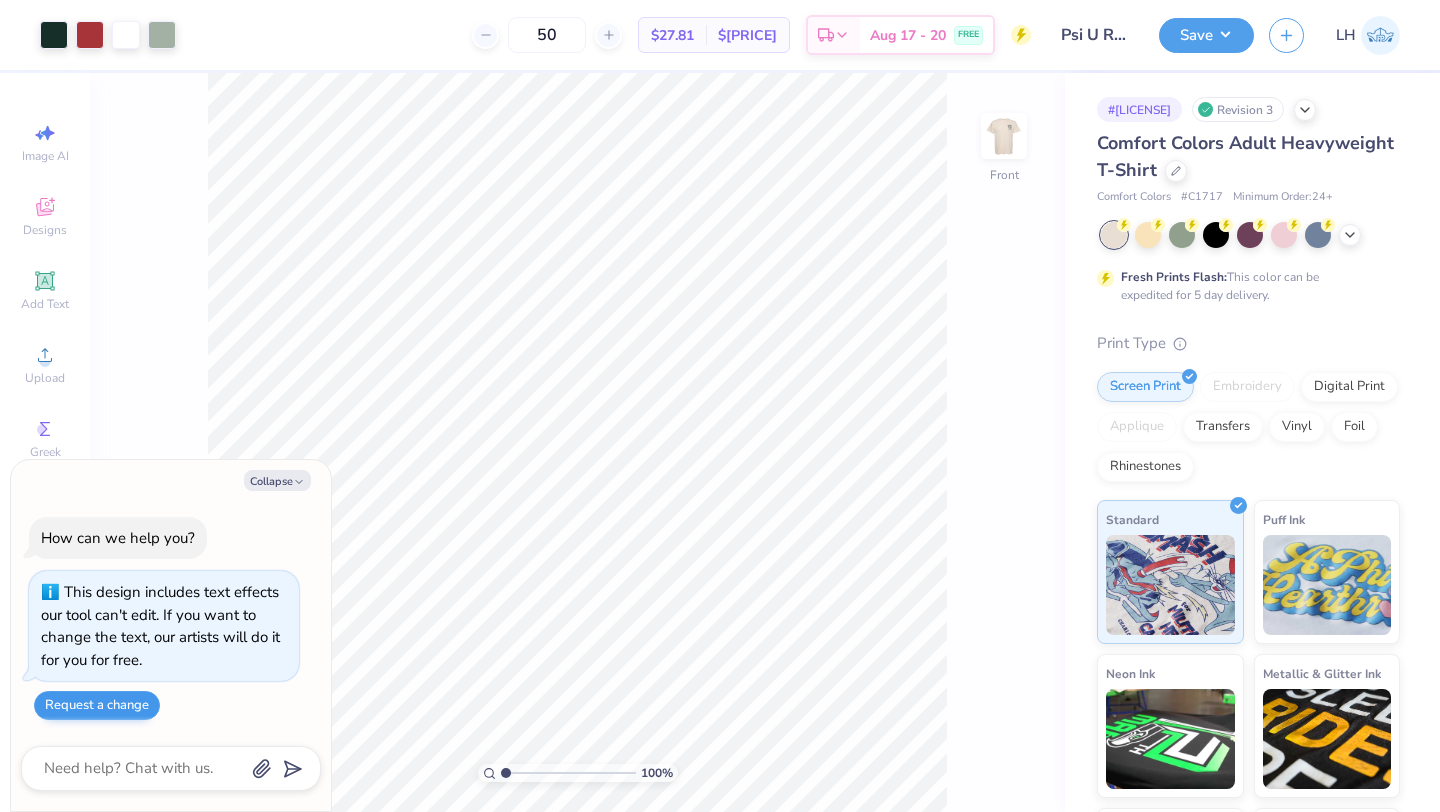 type on "x" 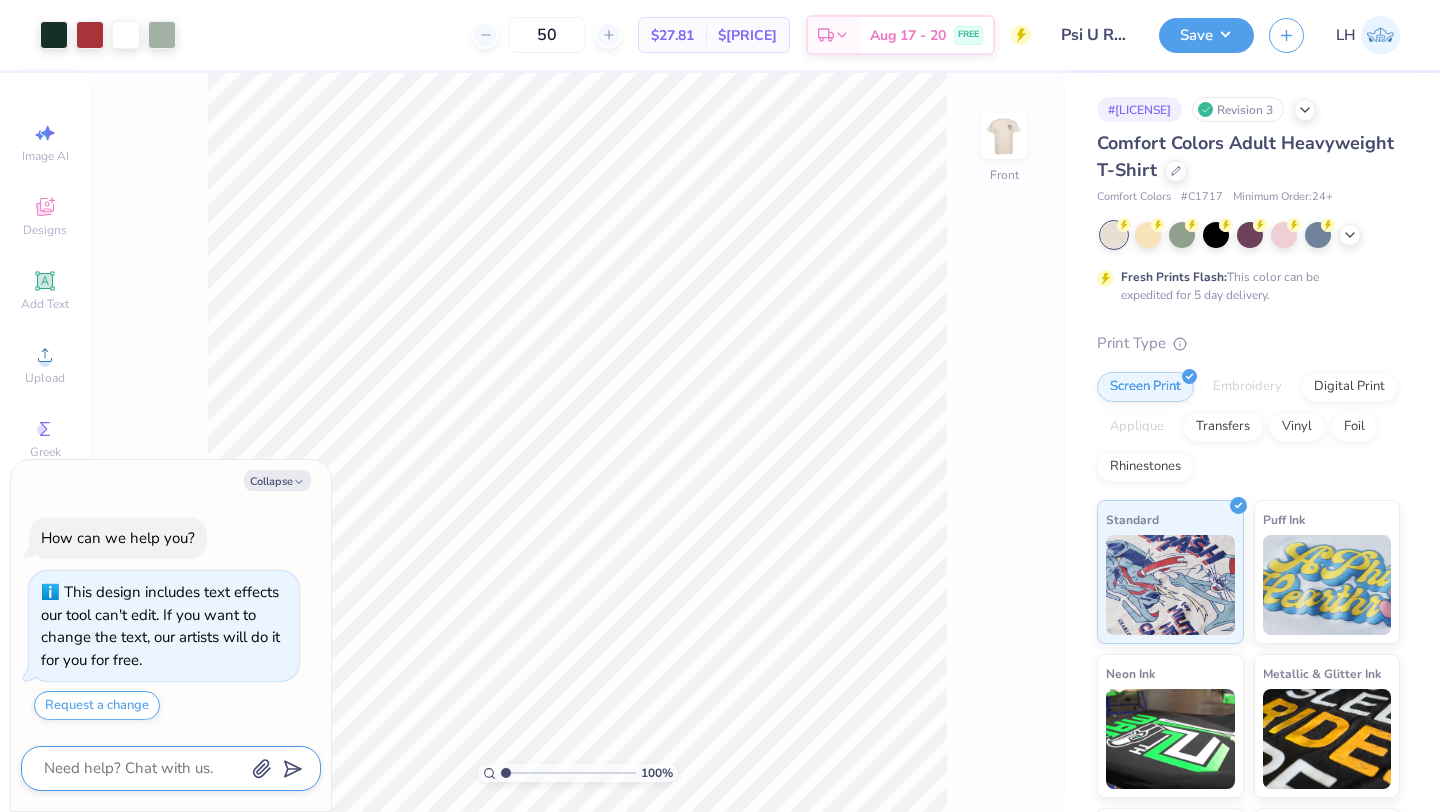 click at bounding box center (143, 768) 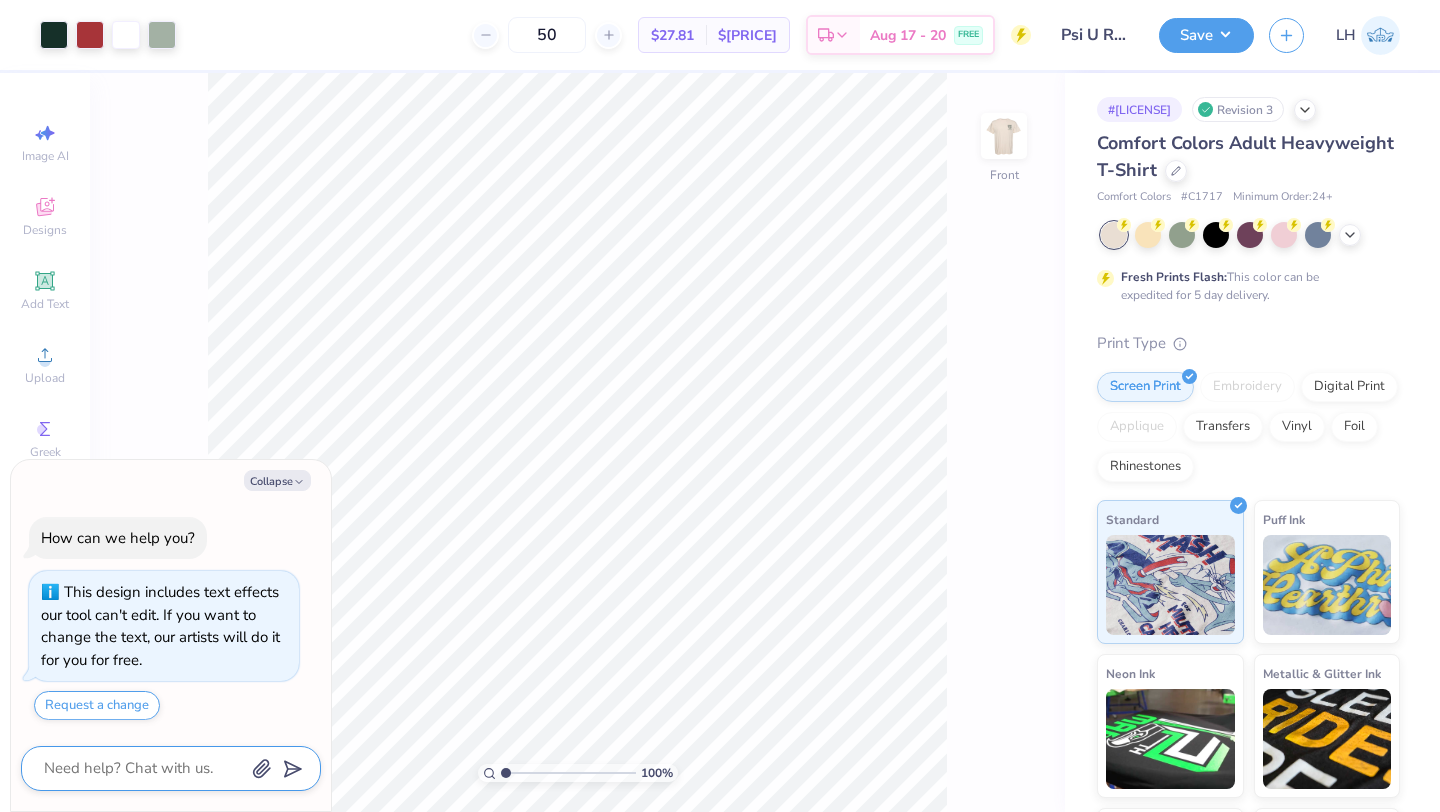 type on "C" 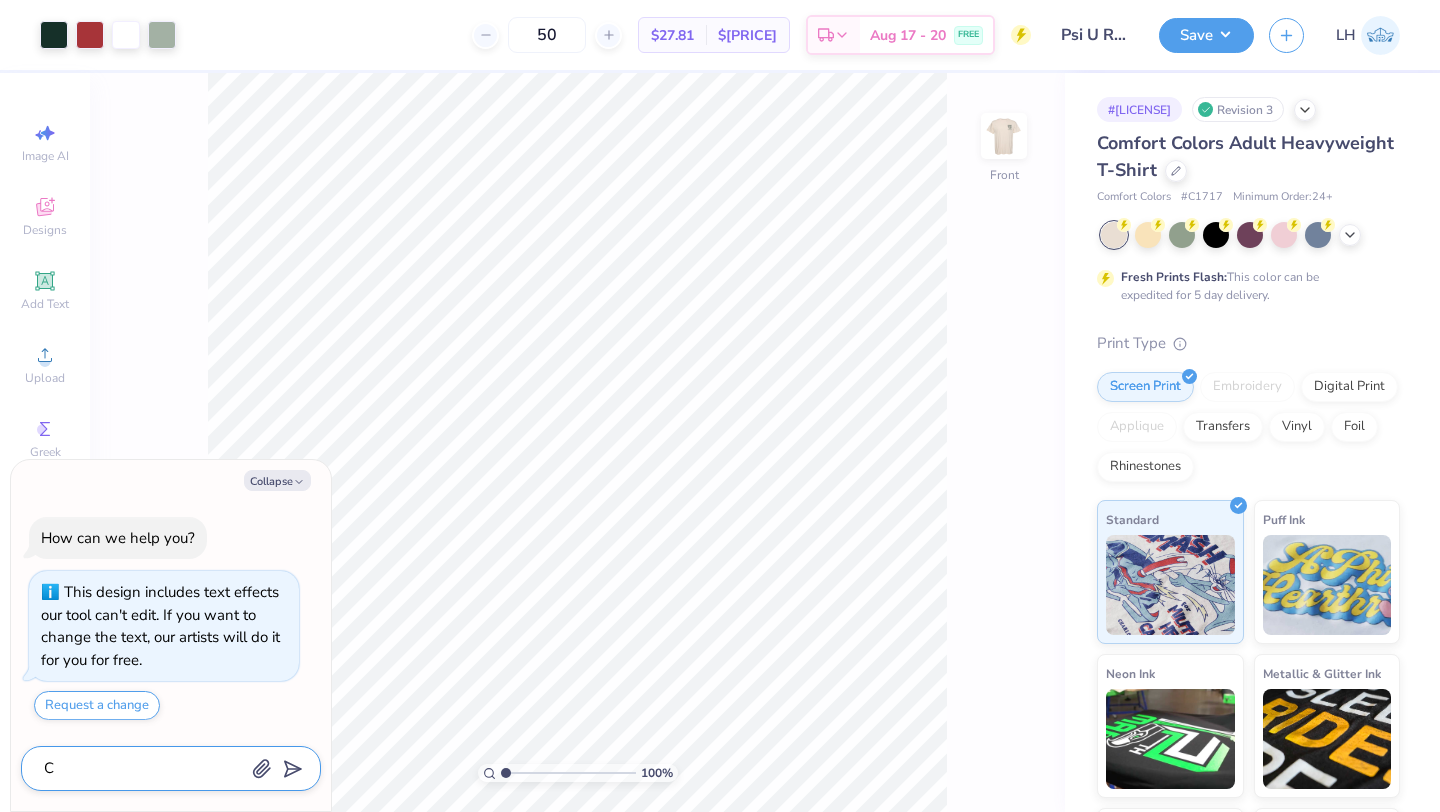 type on "Ca" 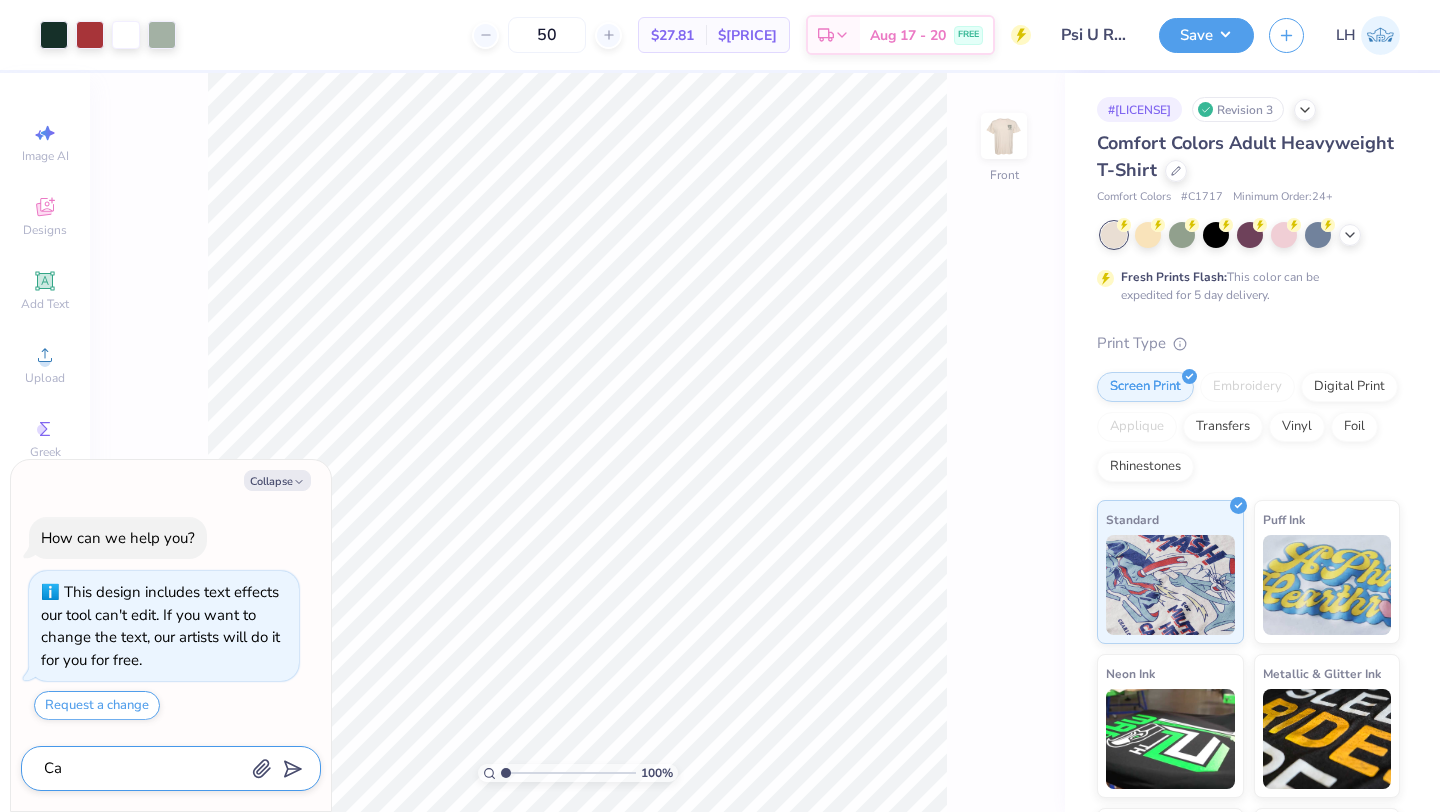 type on "Can" 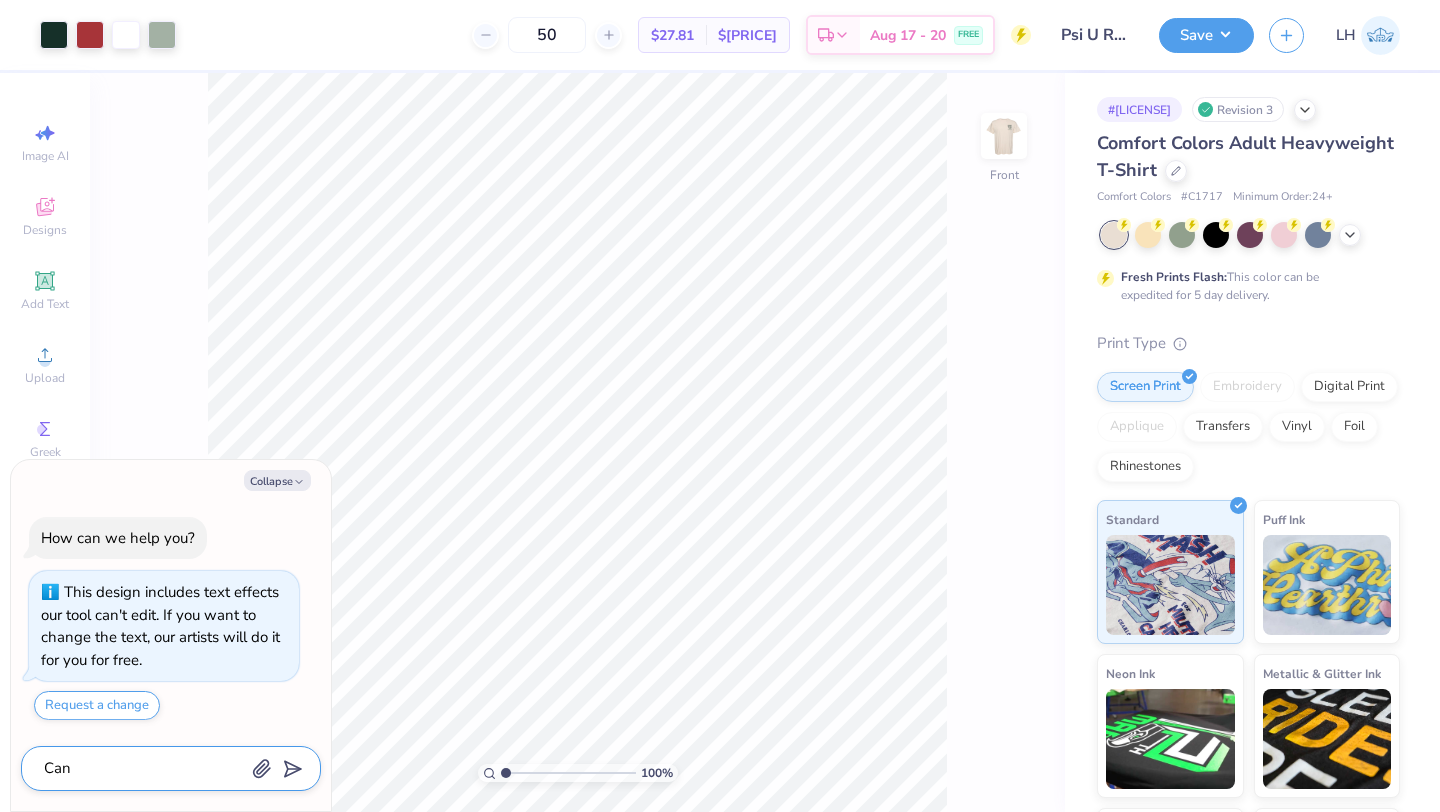 type on "Can" 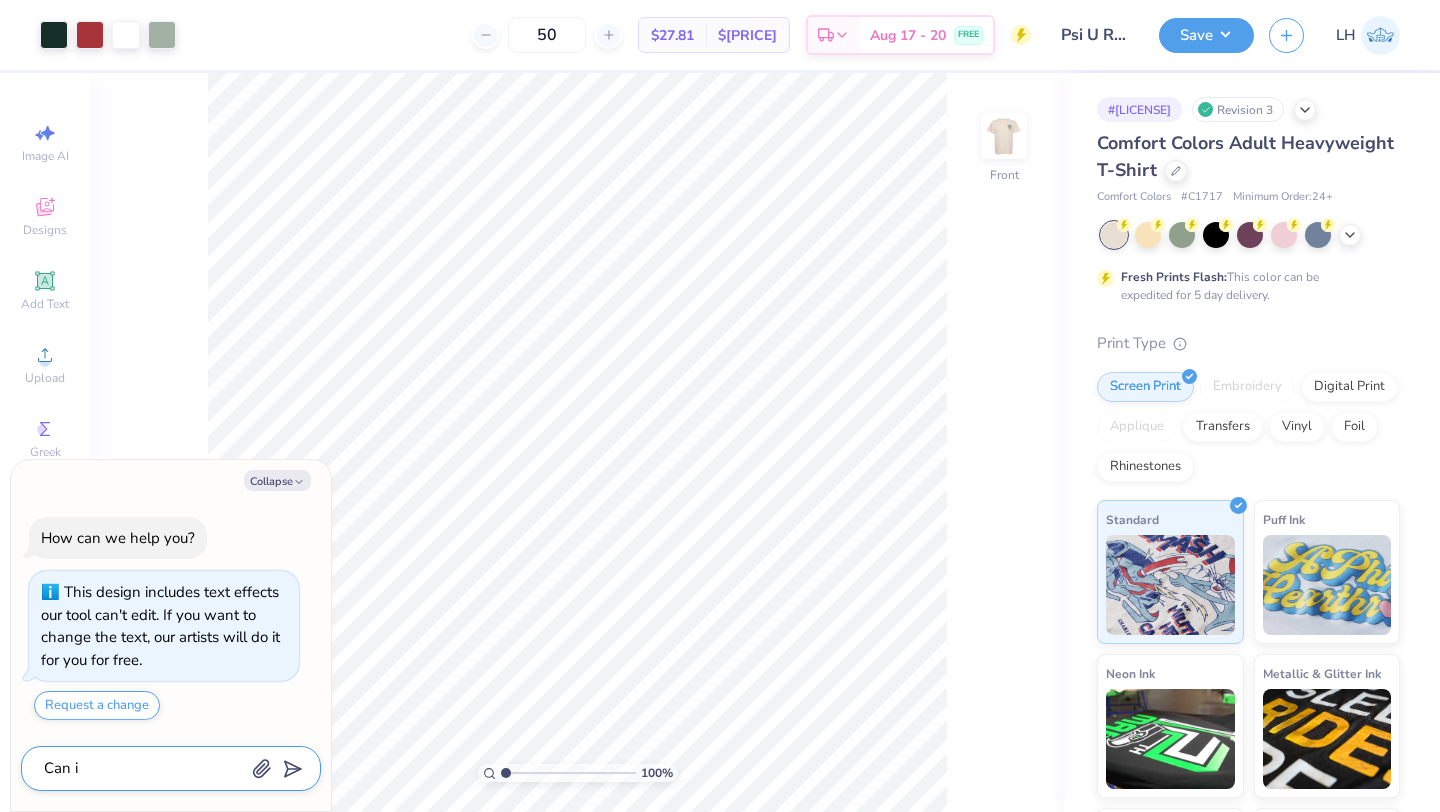 type on "Can ij" 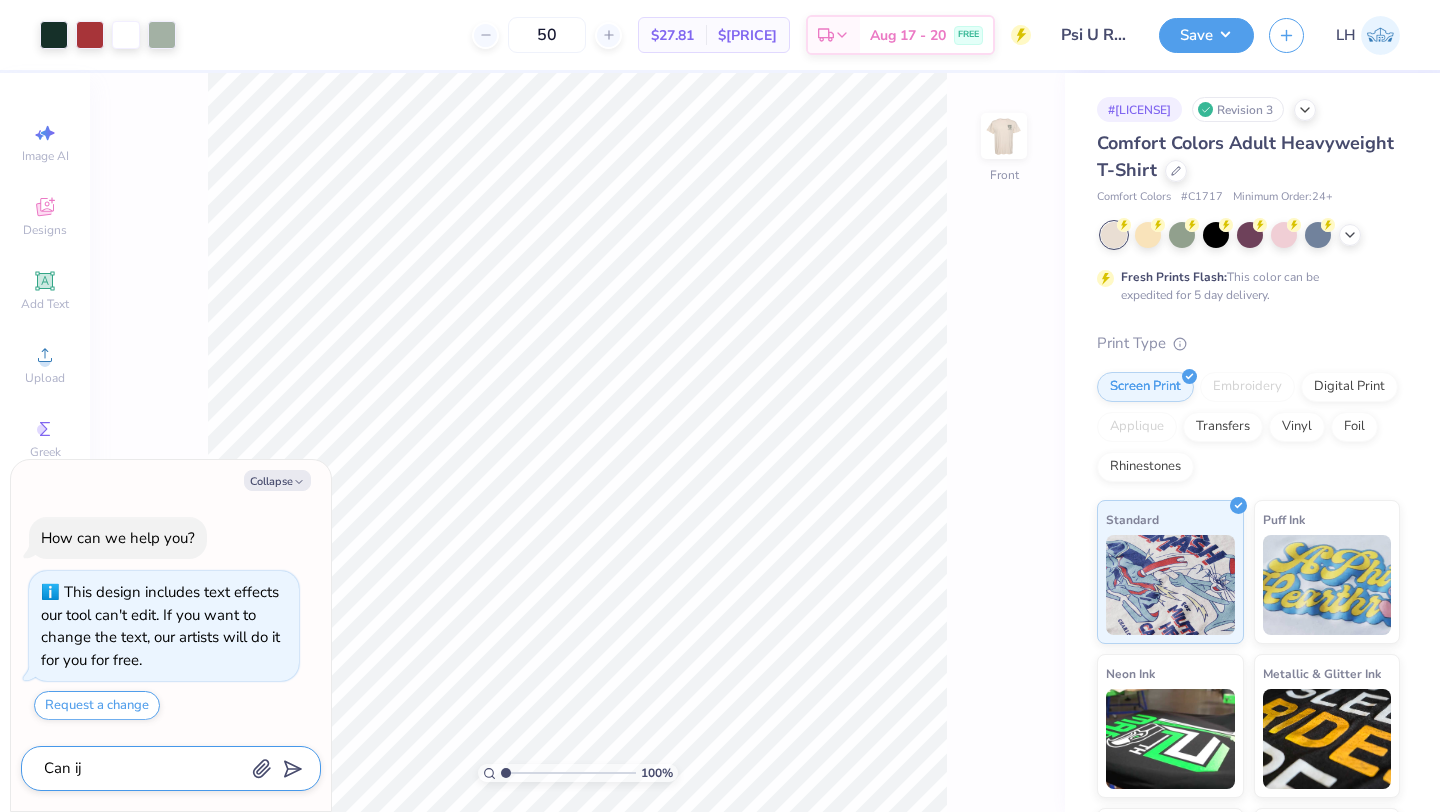 type on "Can ij" 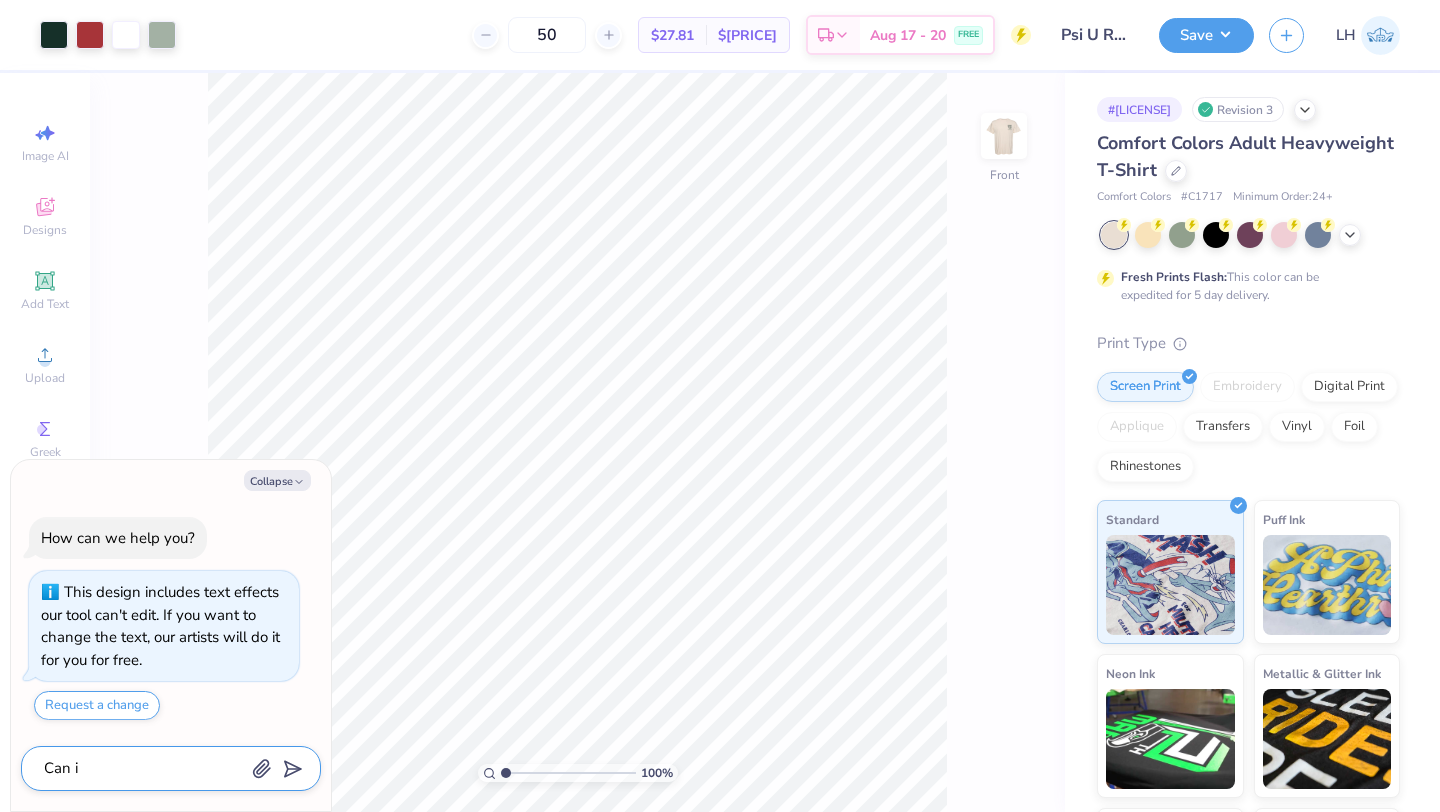 type on "Can i" 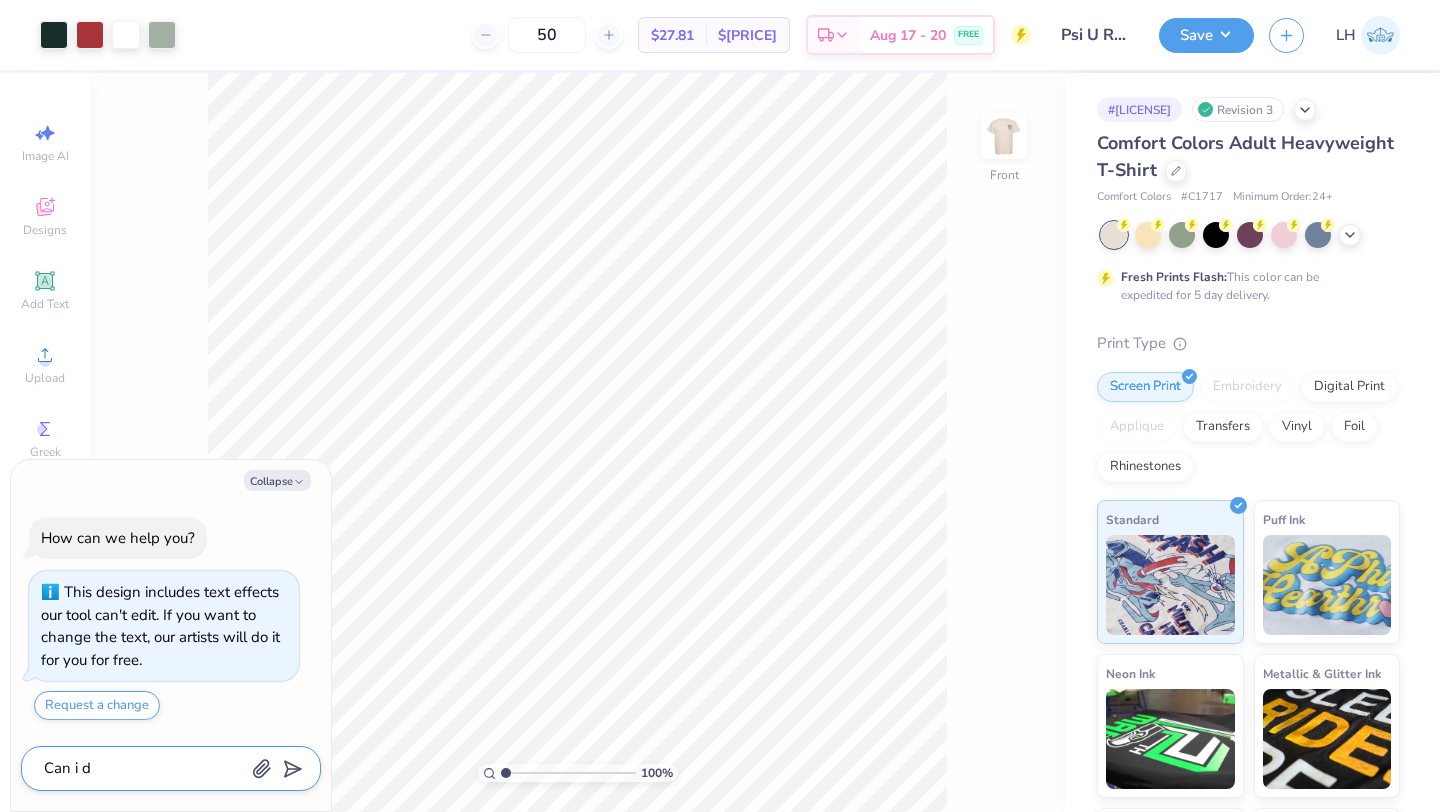 type on "Can i de" 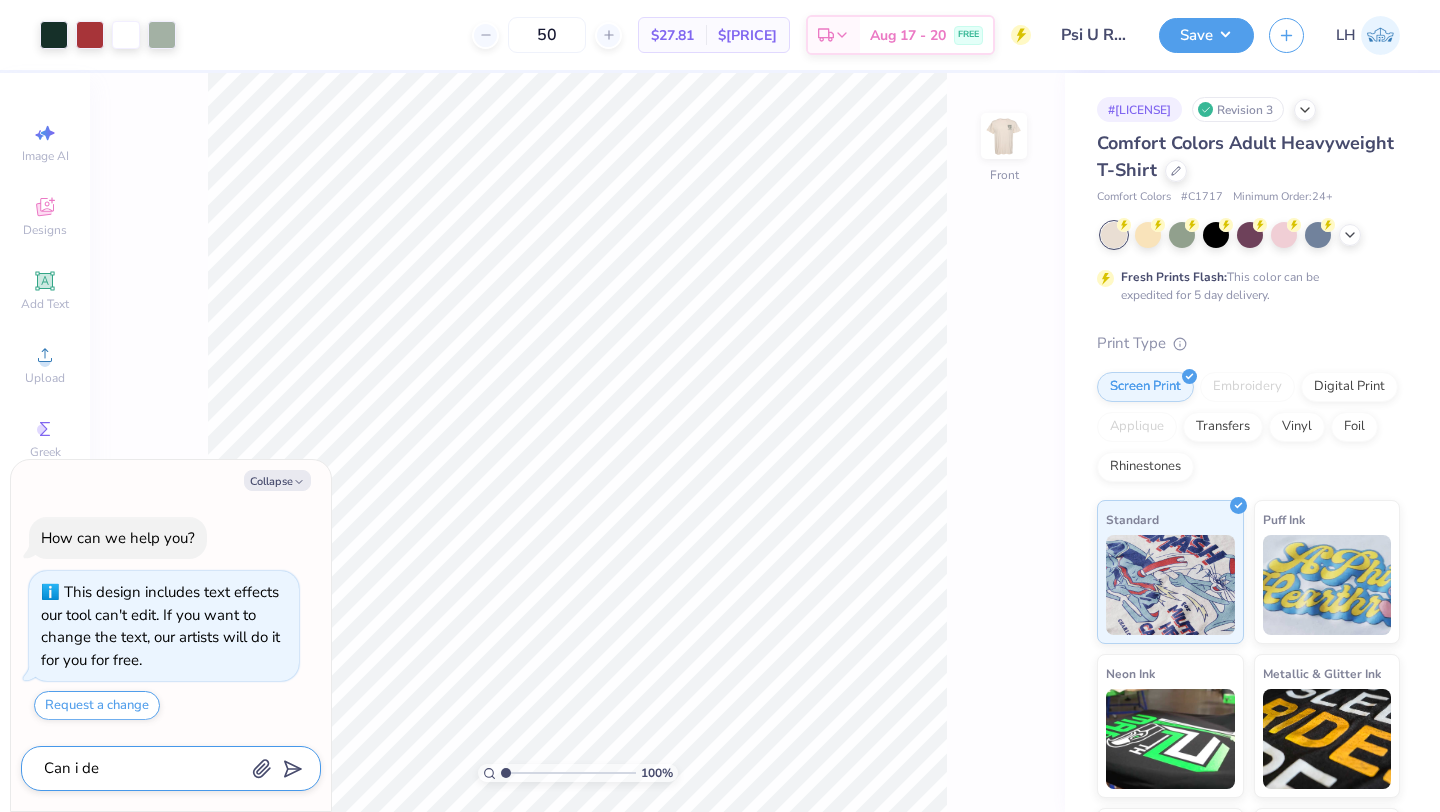 type on "Can i del" 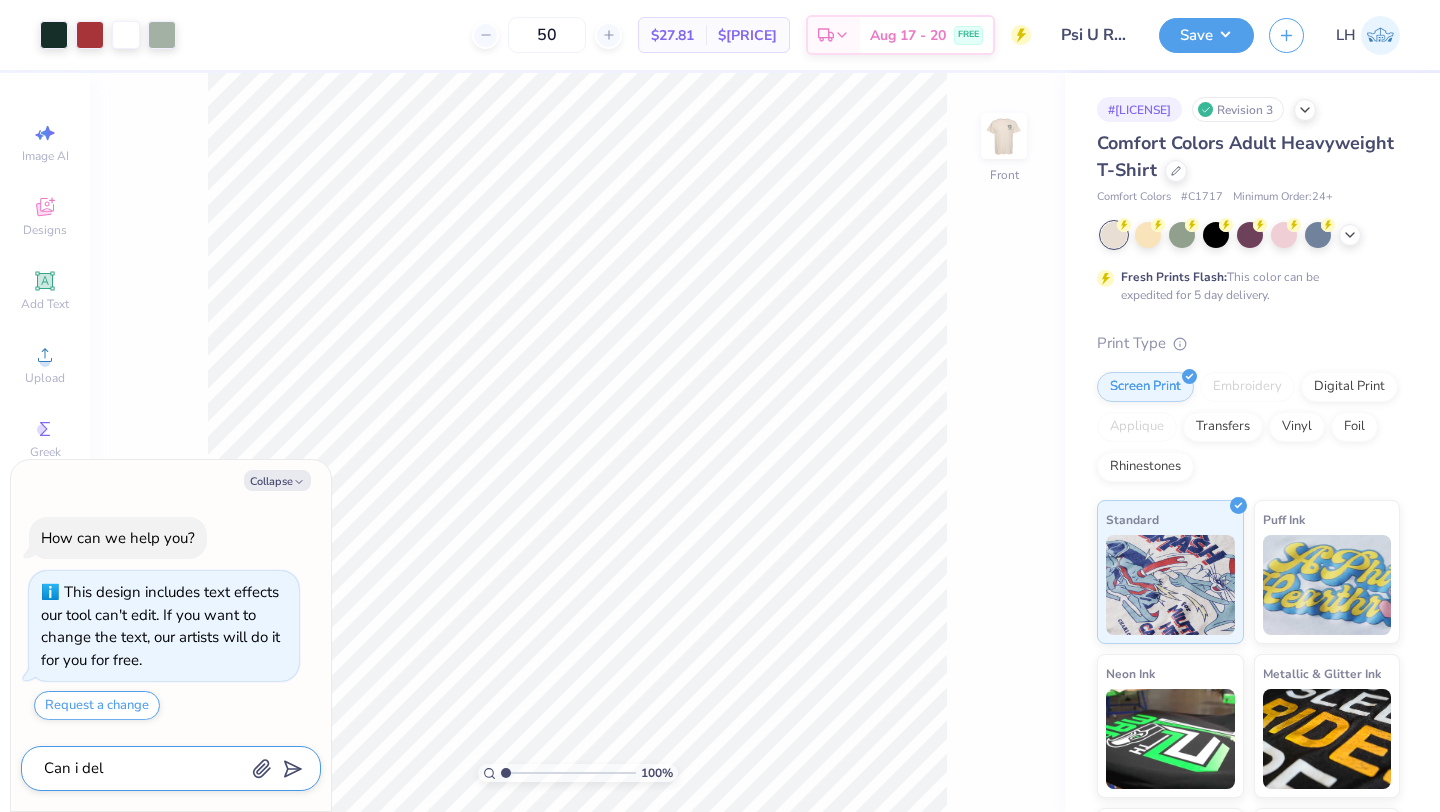 type on "Can i dele" 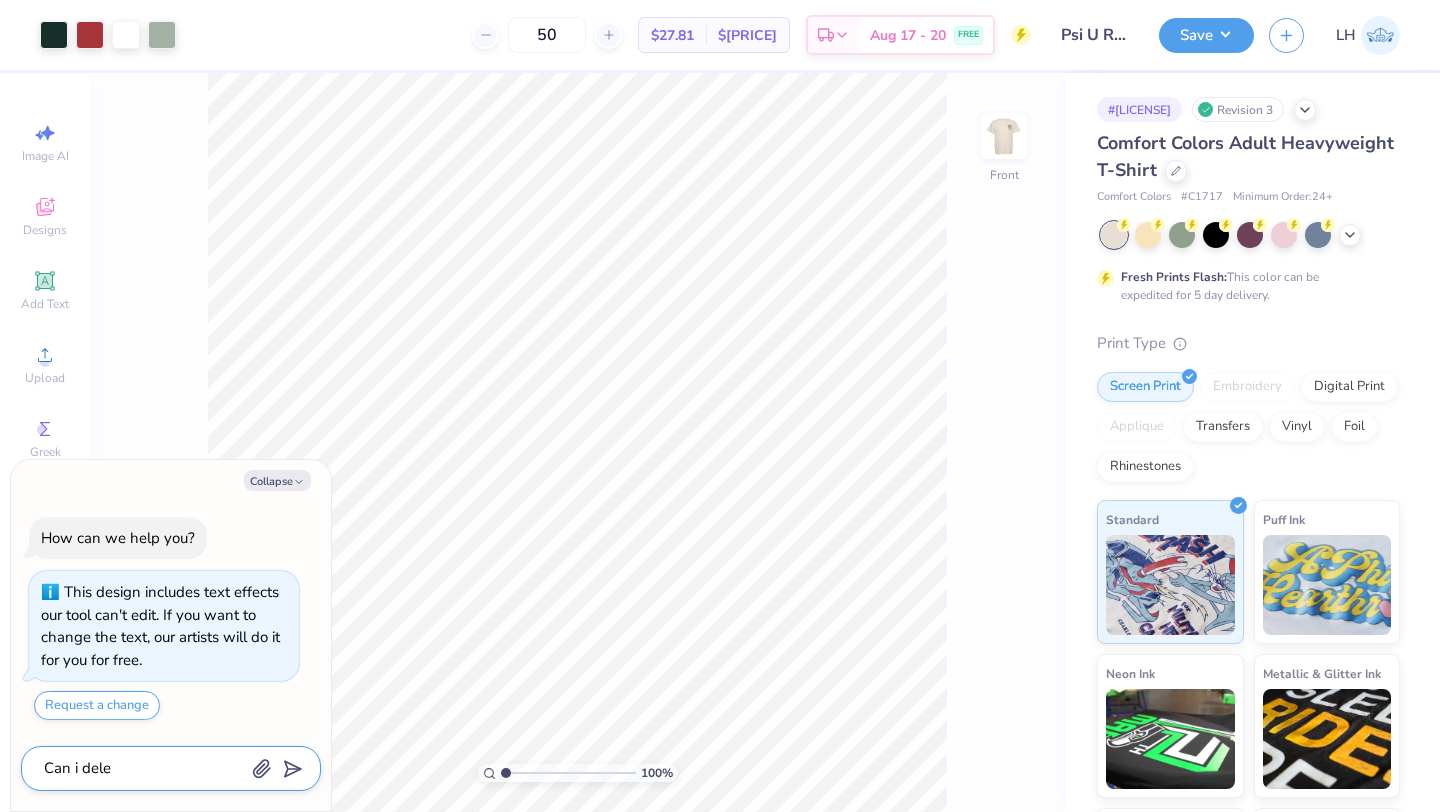 type on "x" 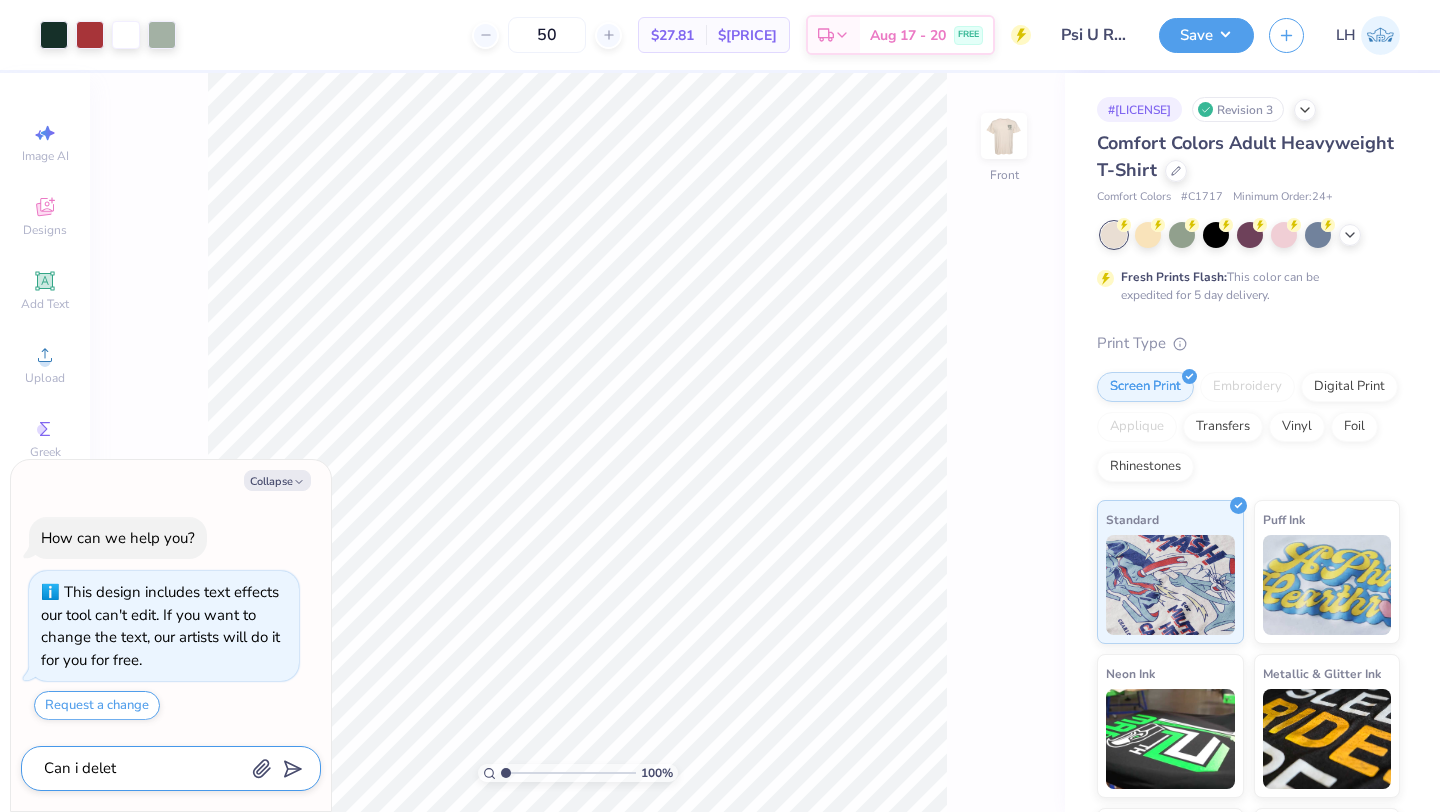 type on "Can i delete" 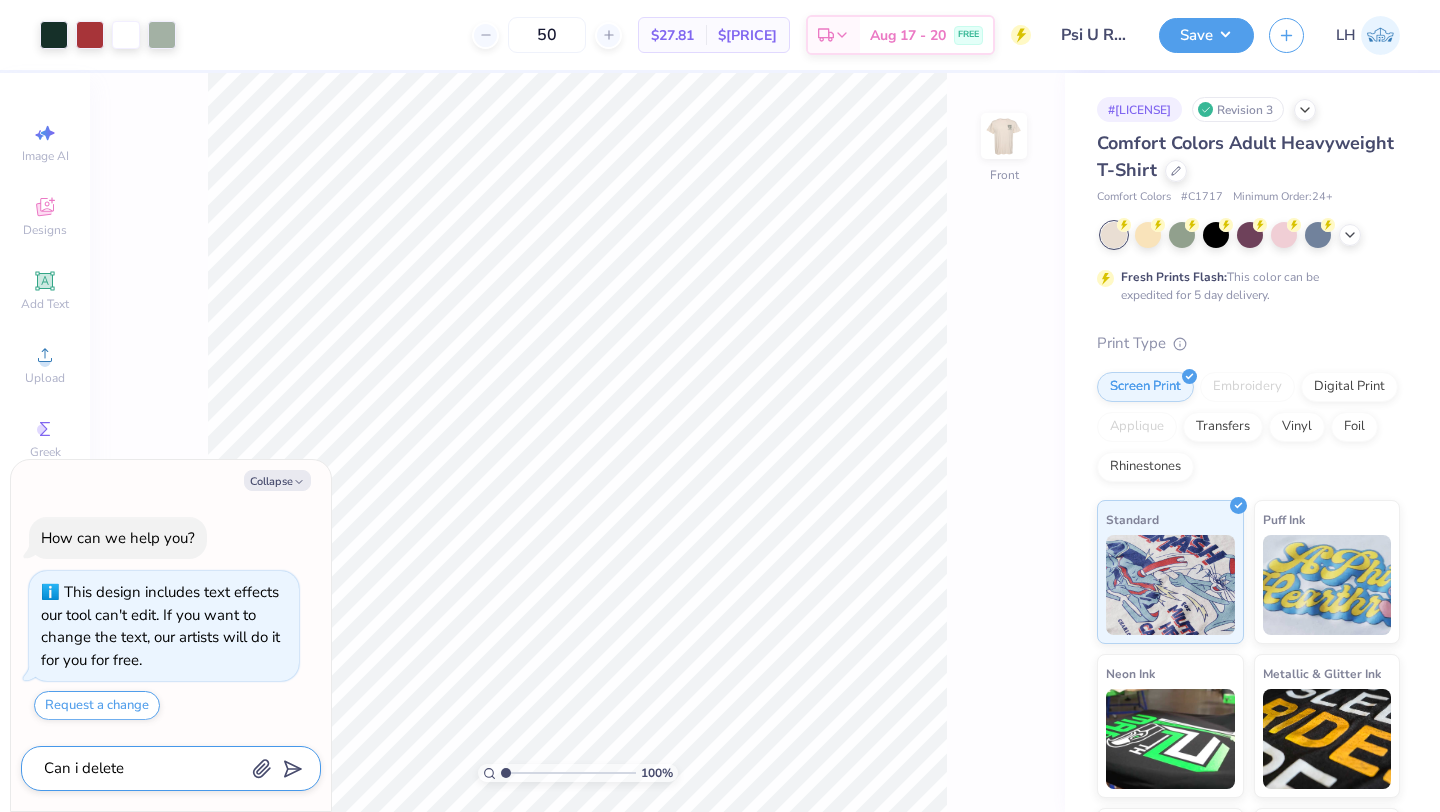 type on "Can i delete" 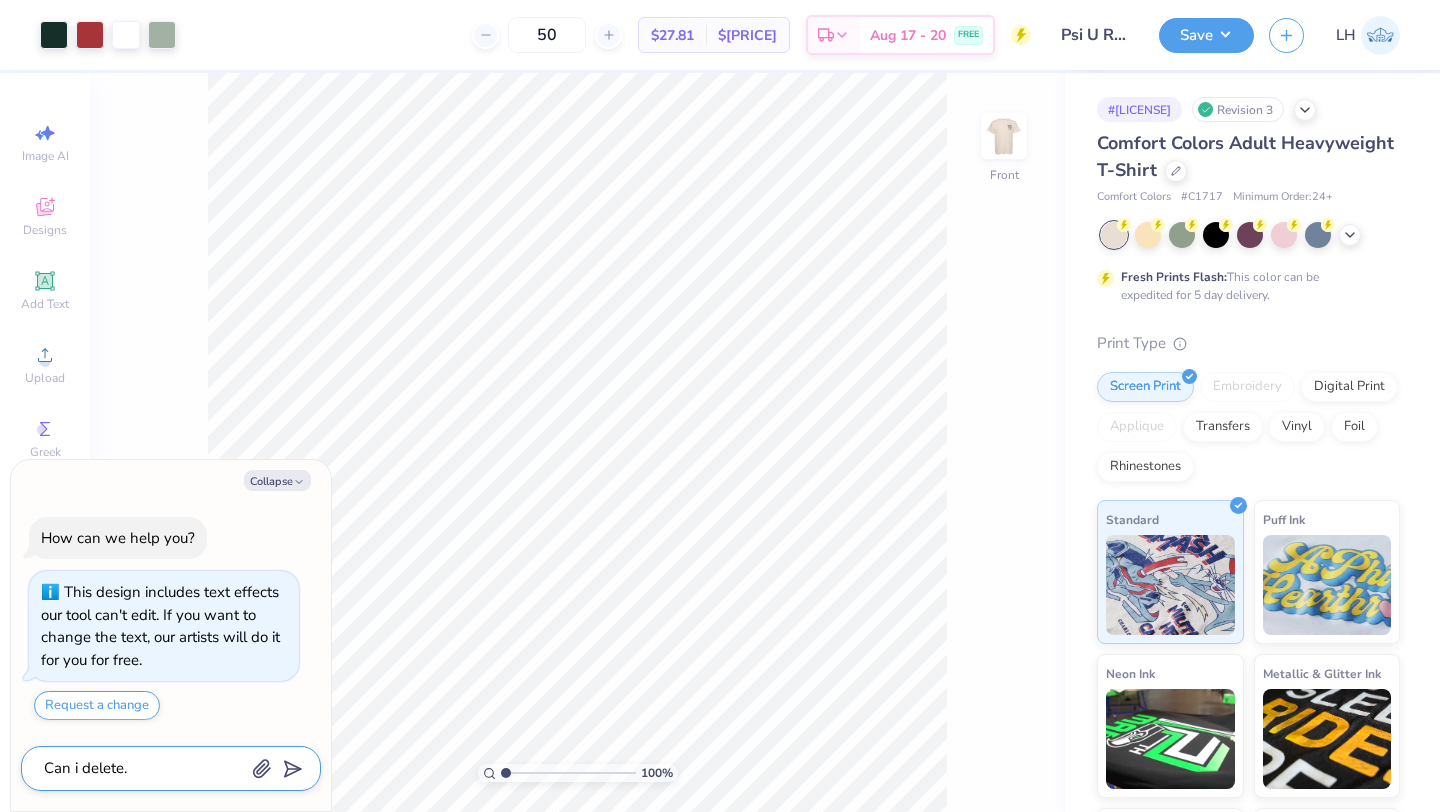 type on "x" 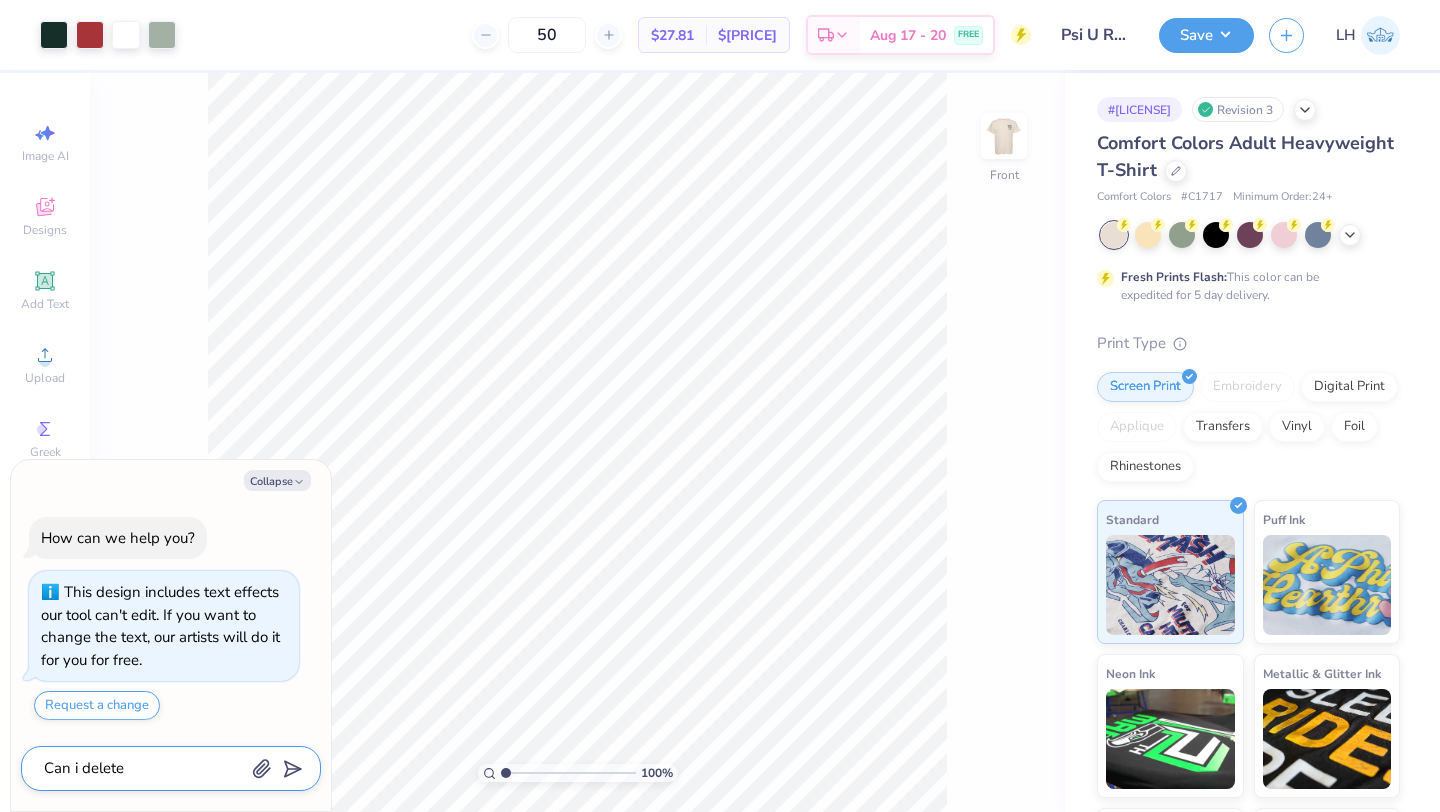 type on "Can i deletea" 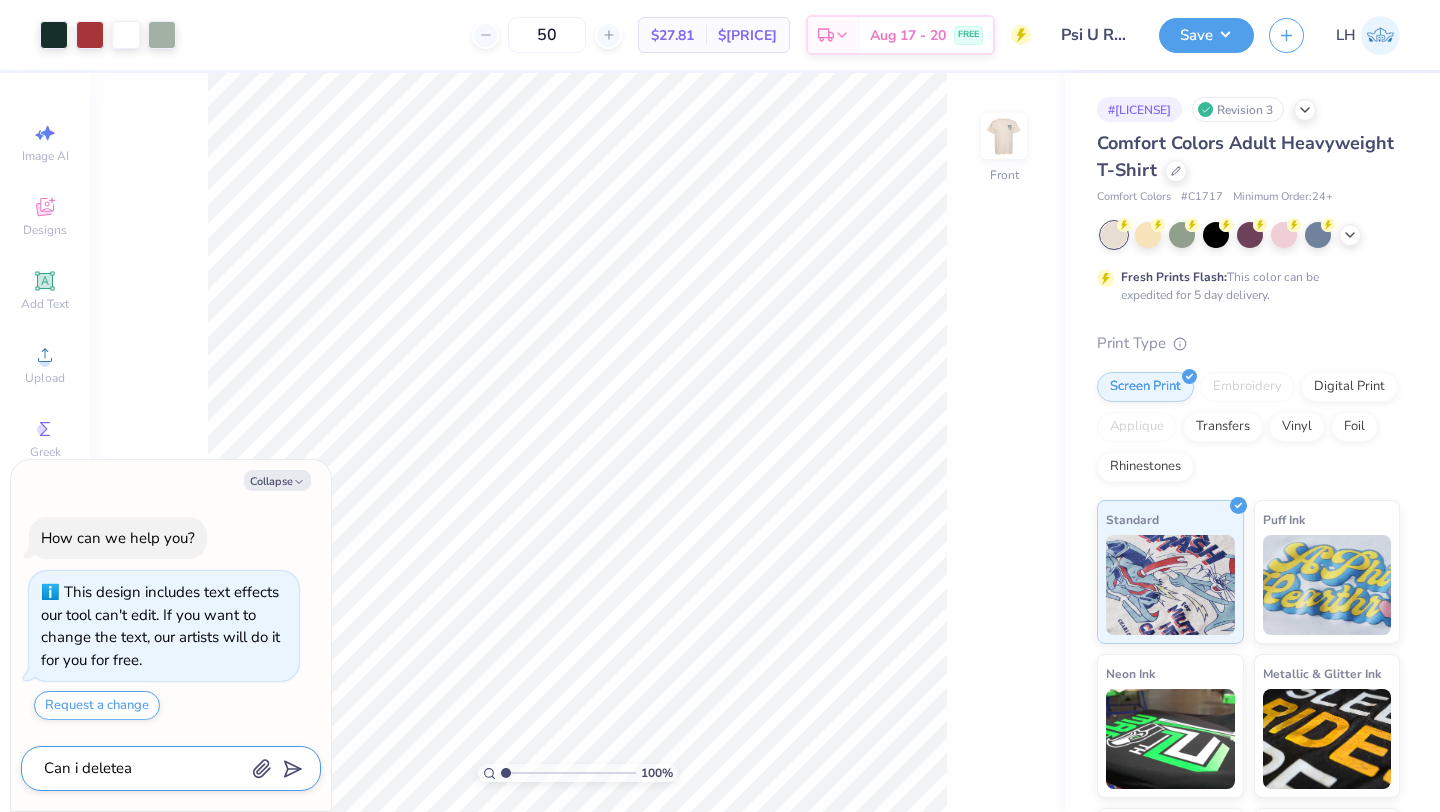 type on "Can i deletea" 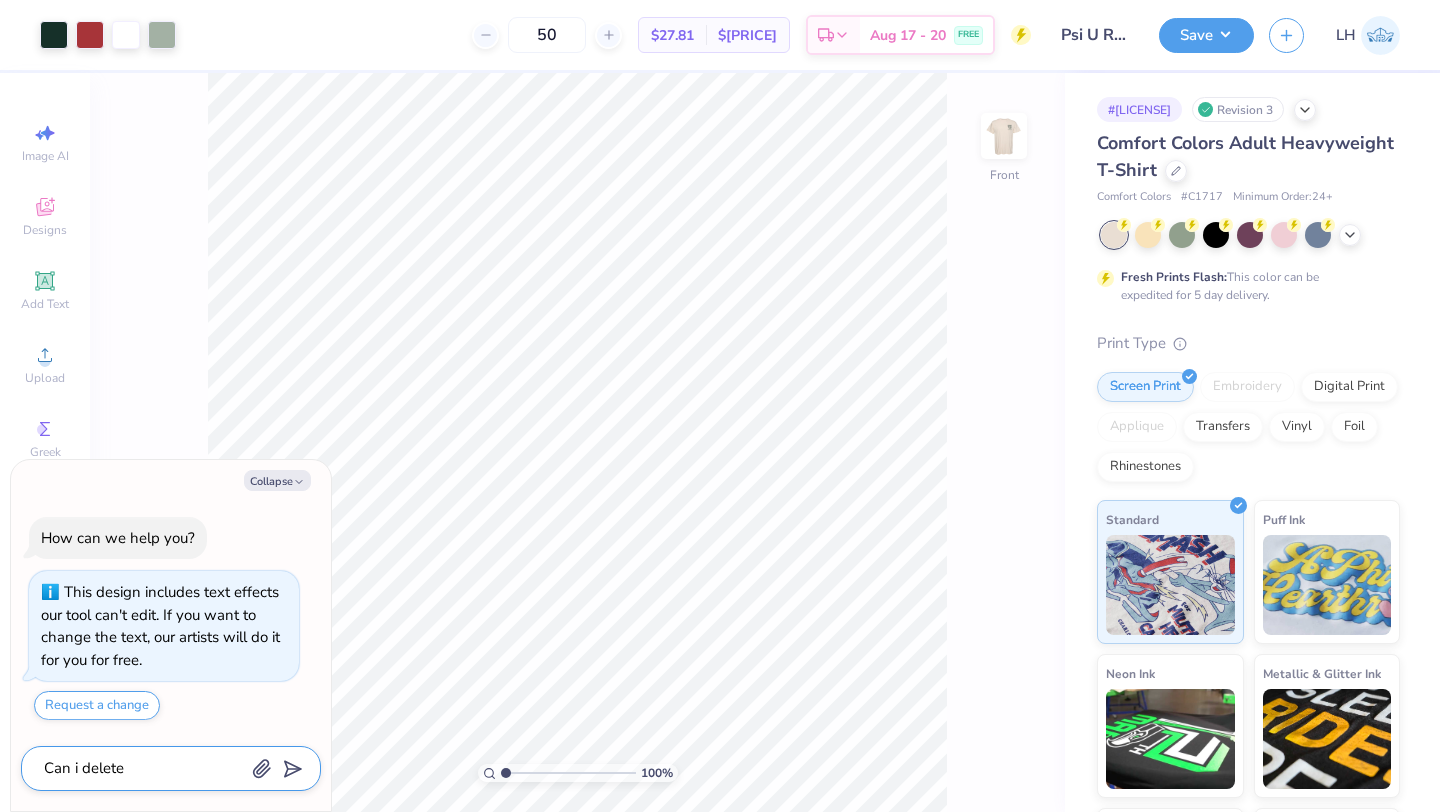 type on "Can i delete" 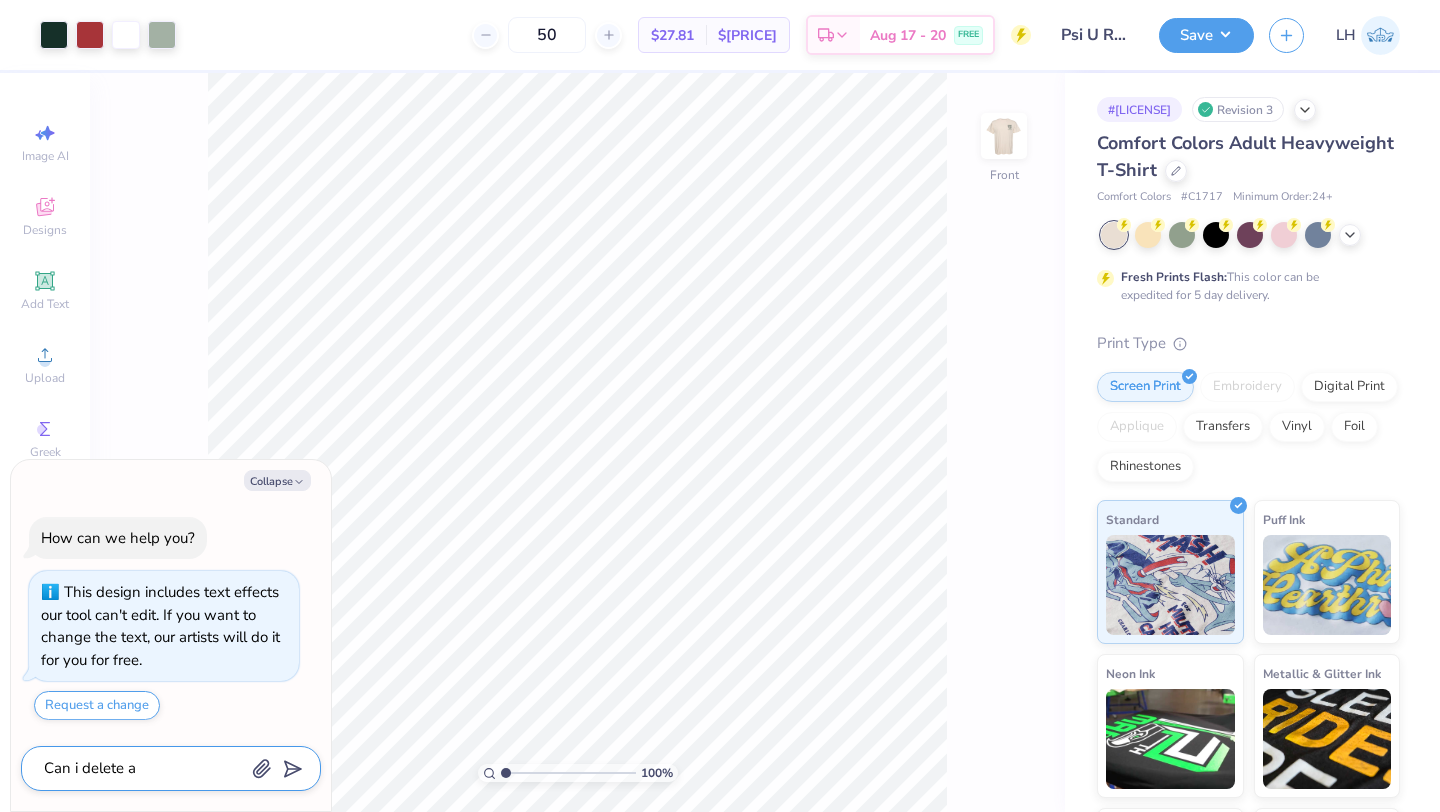 type on "Can i delete a" 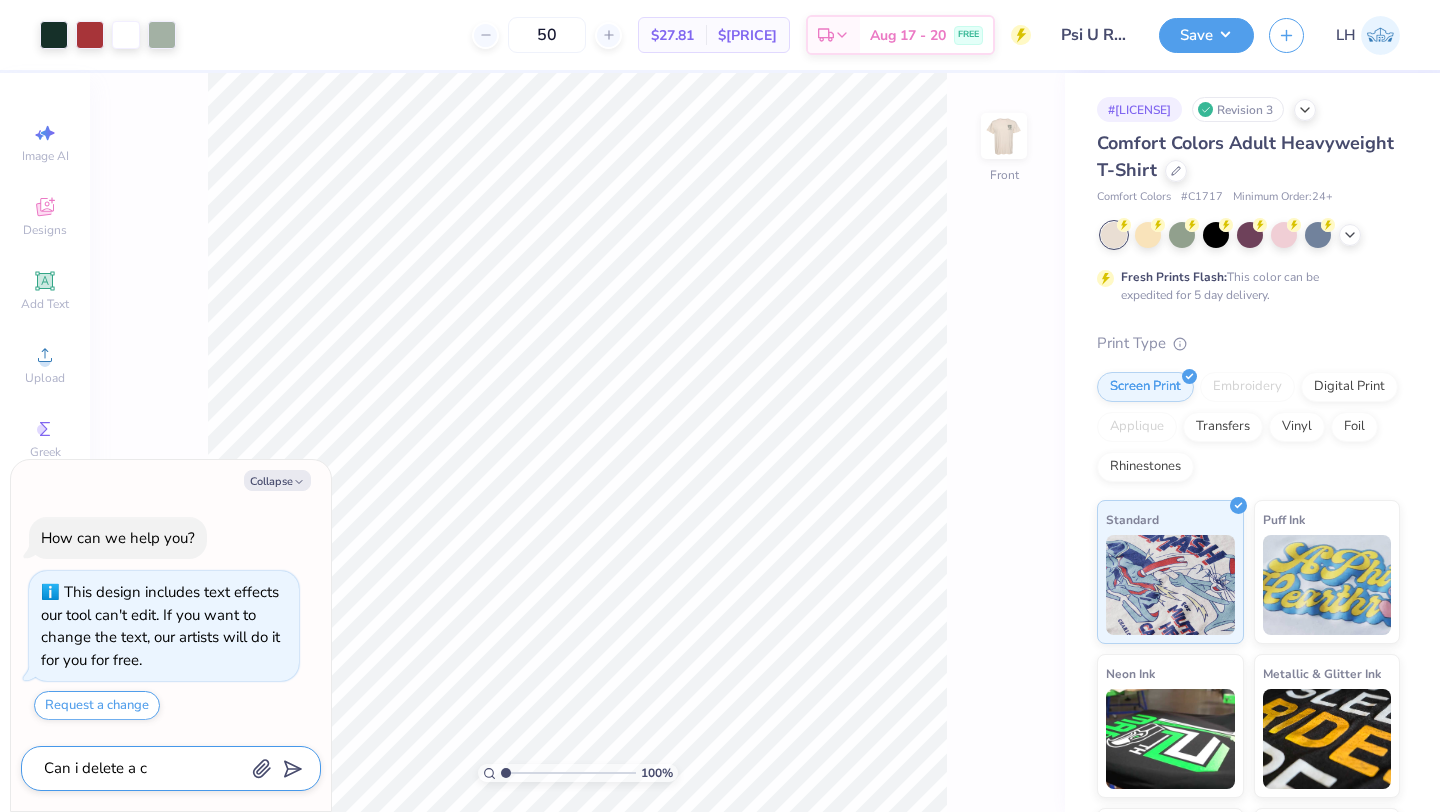 type on "Can i delete a co" 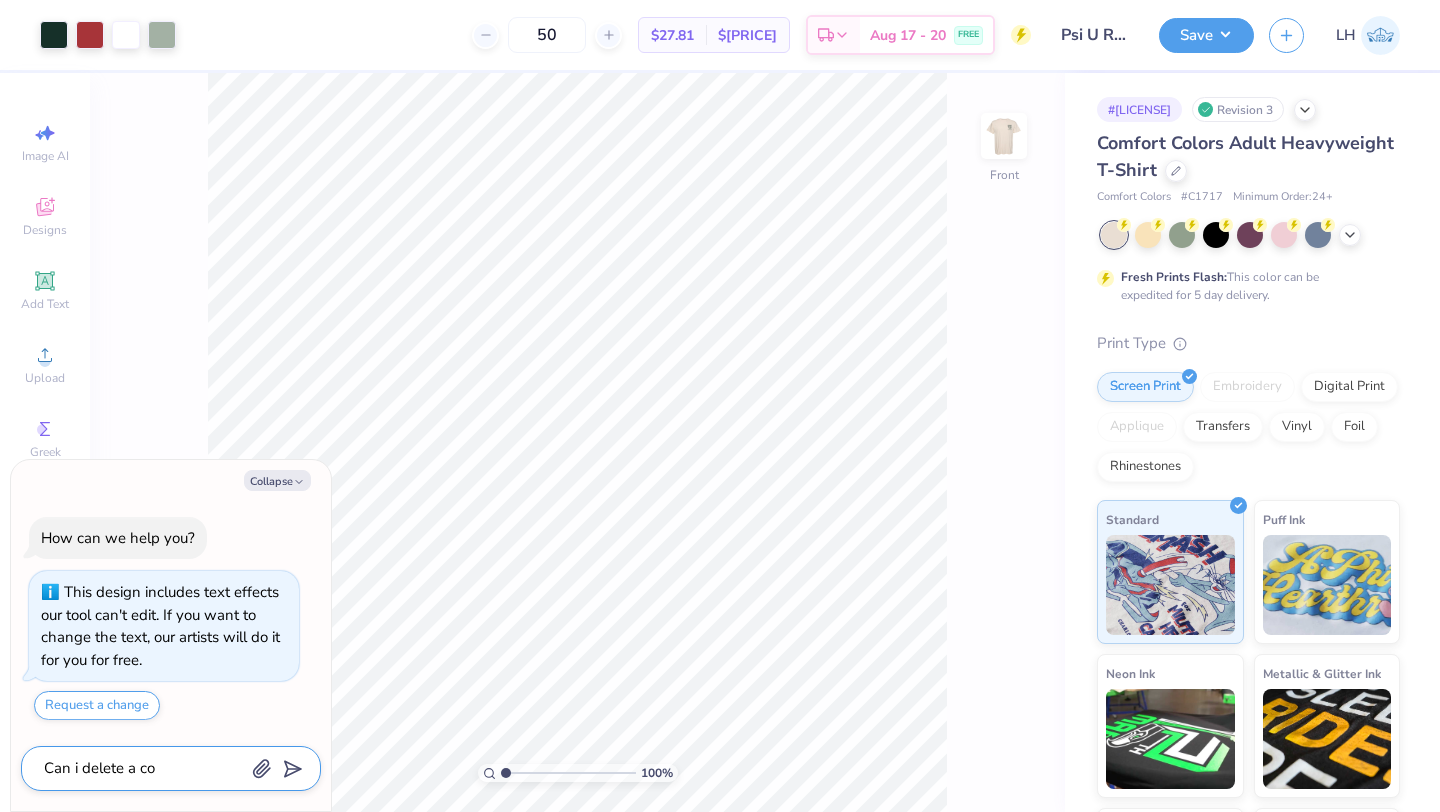 type on "x" 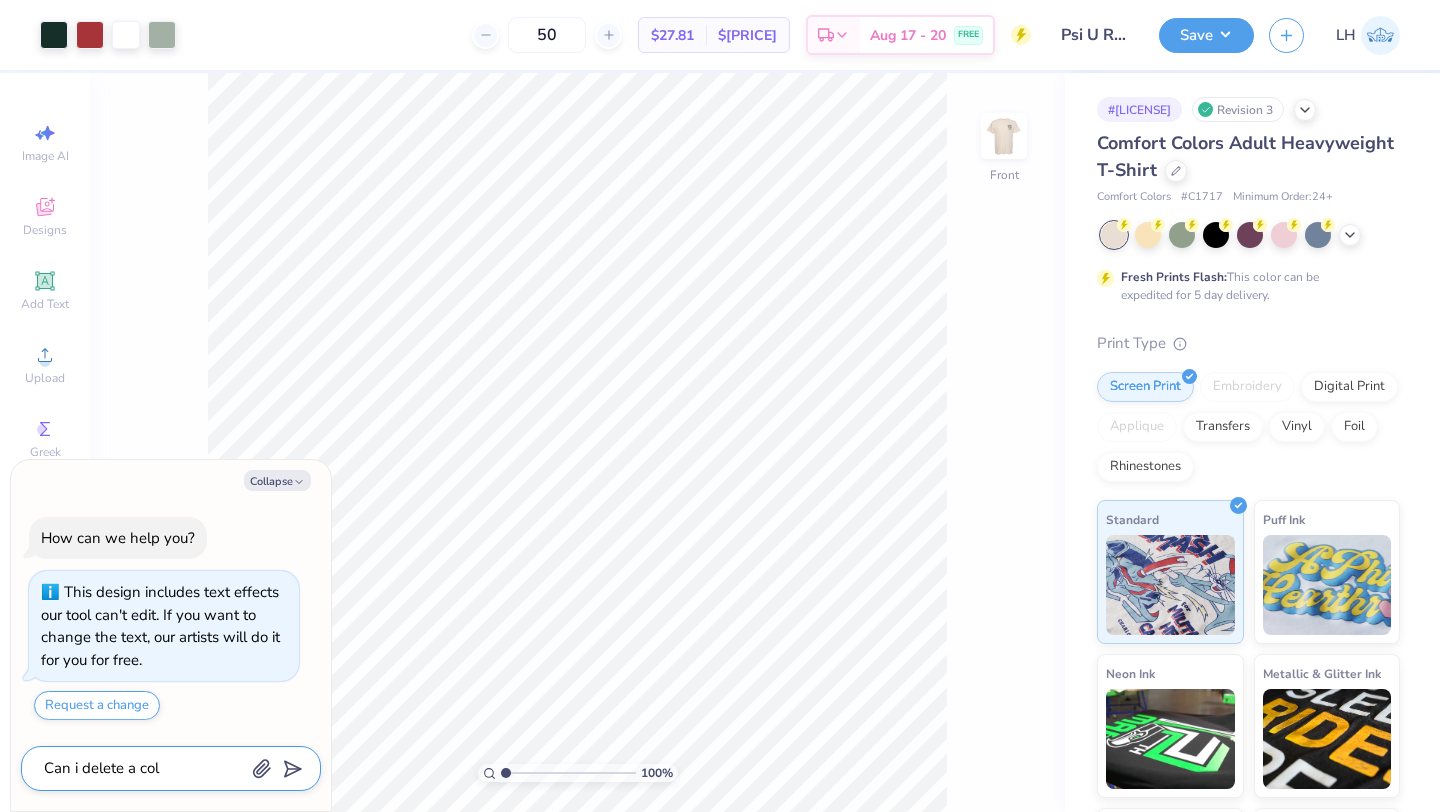 type on "Can i delete a colo" 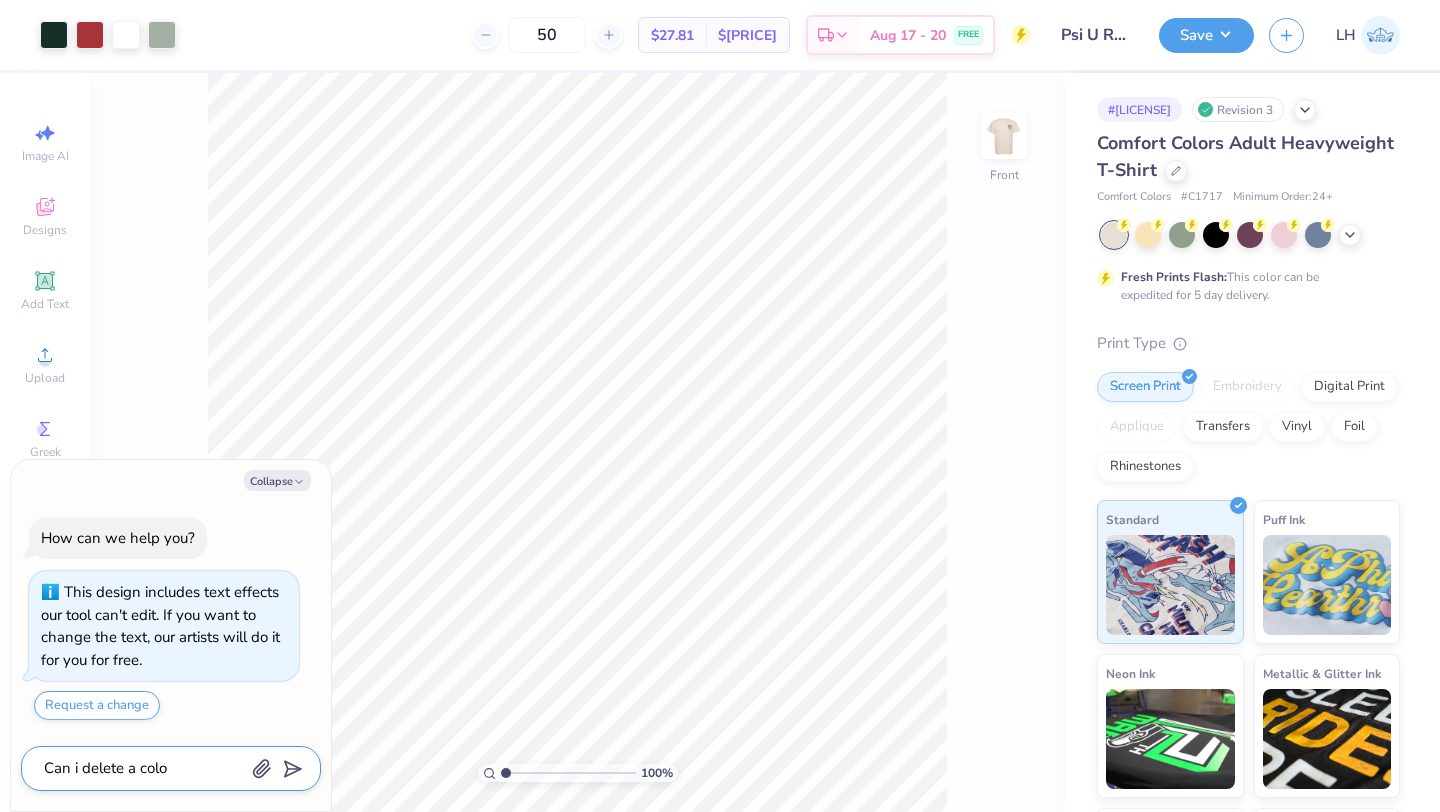 type on "Can i delete a color" 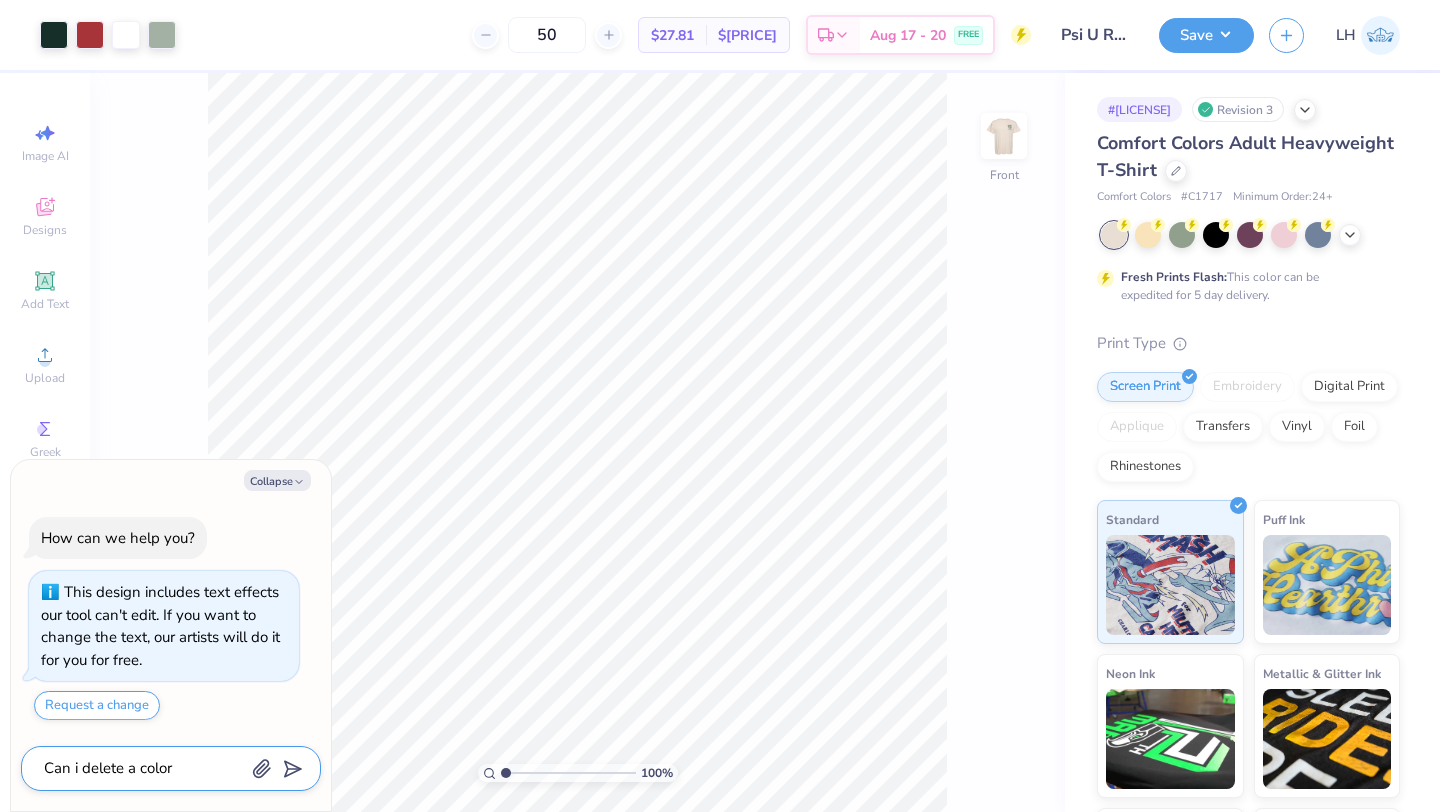 type on "Can i delete a color?" 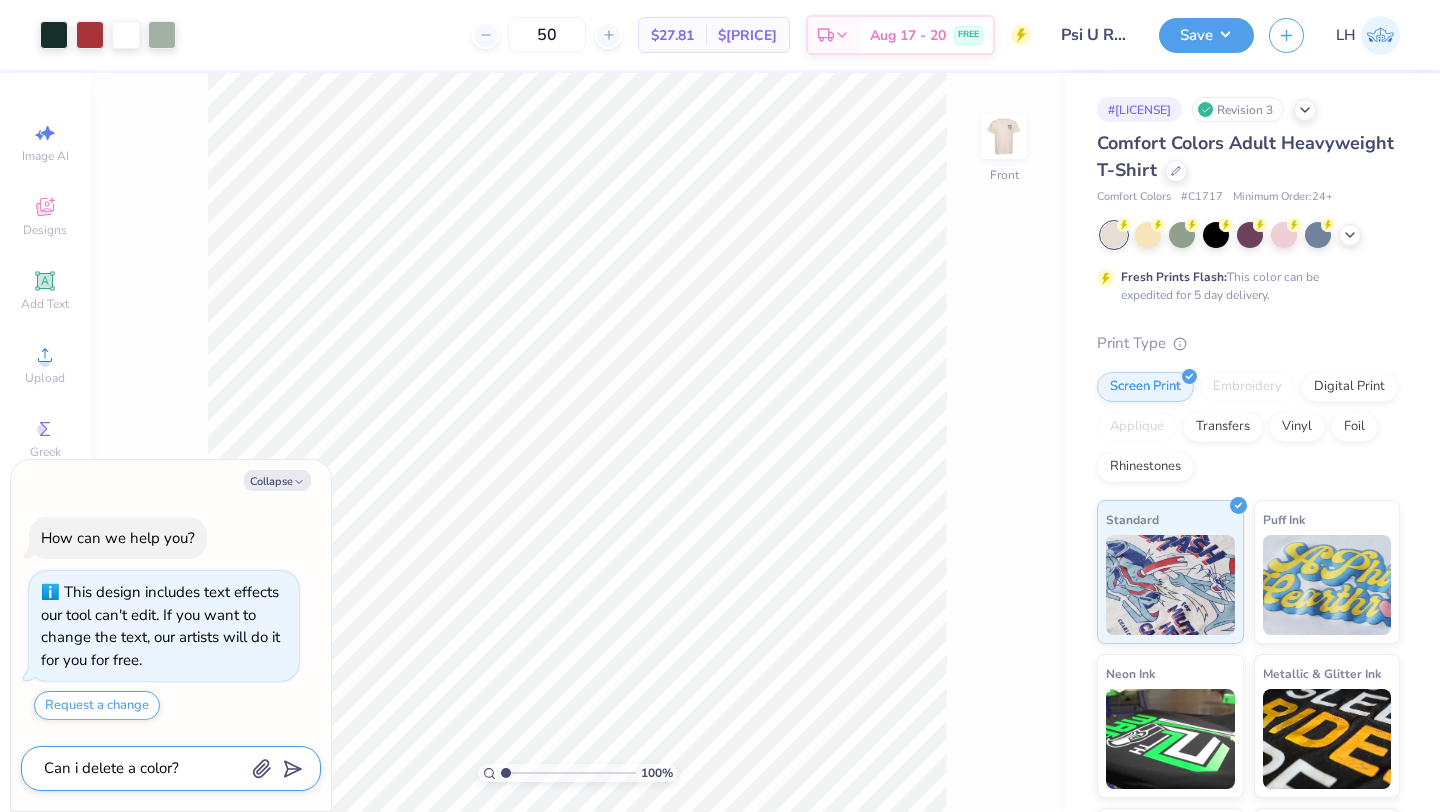 type on "Can i delete a color?" 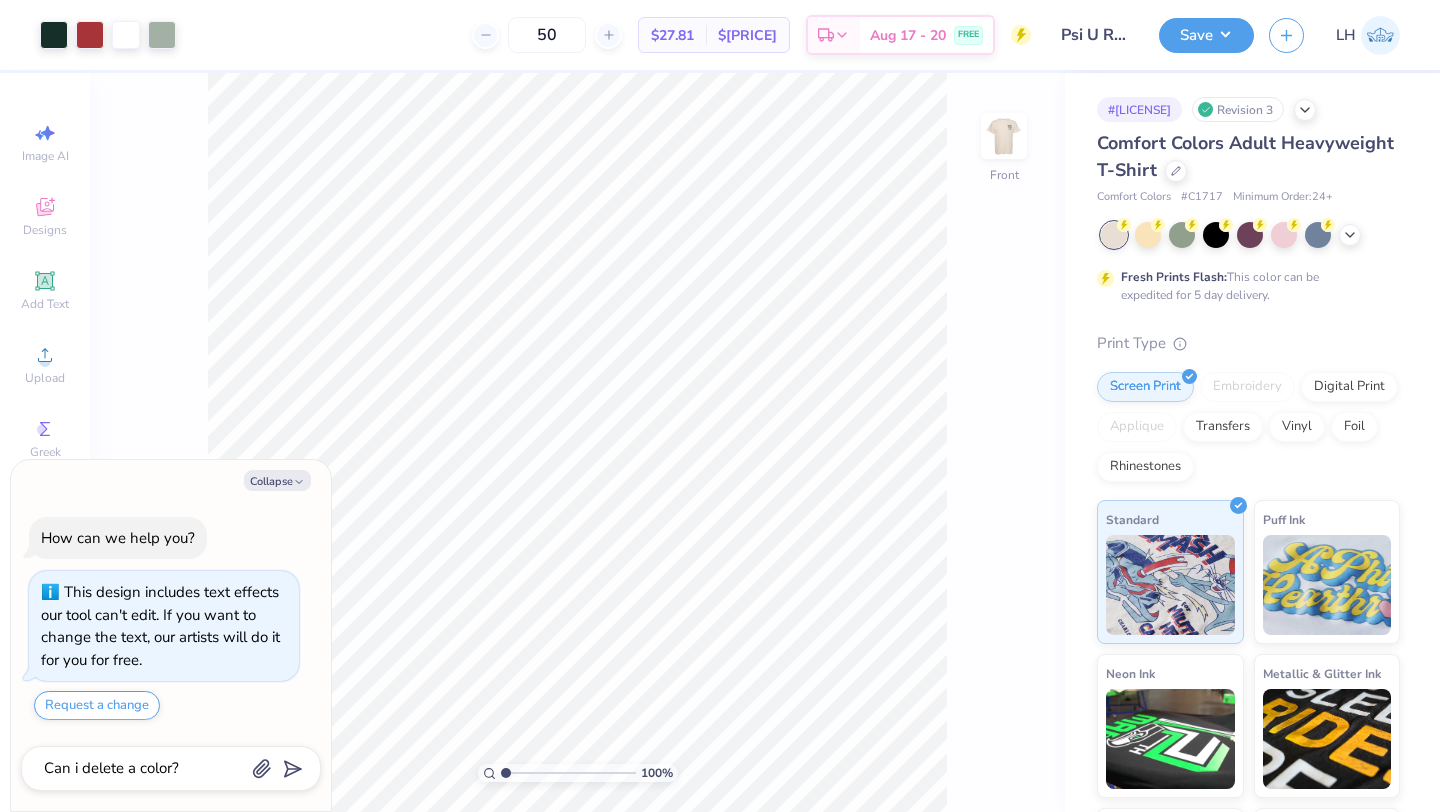 type on "x" 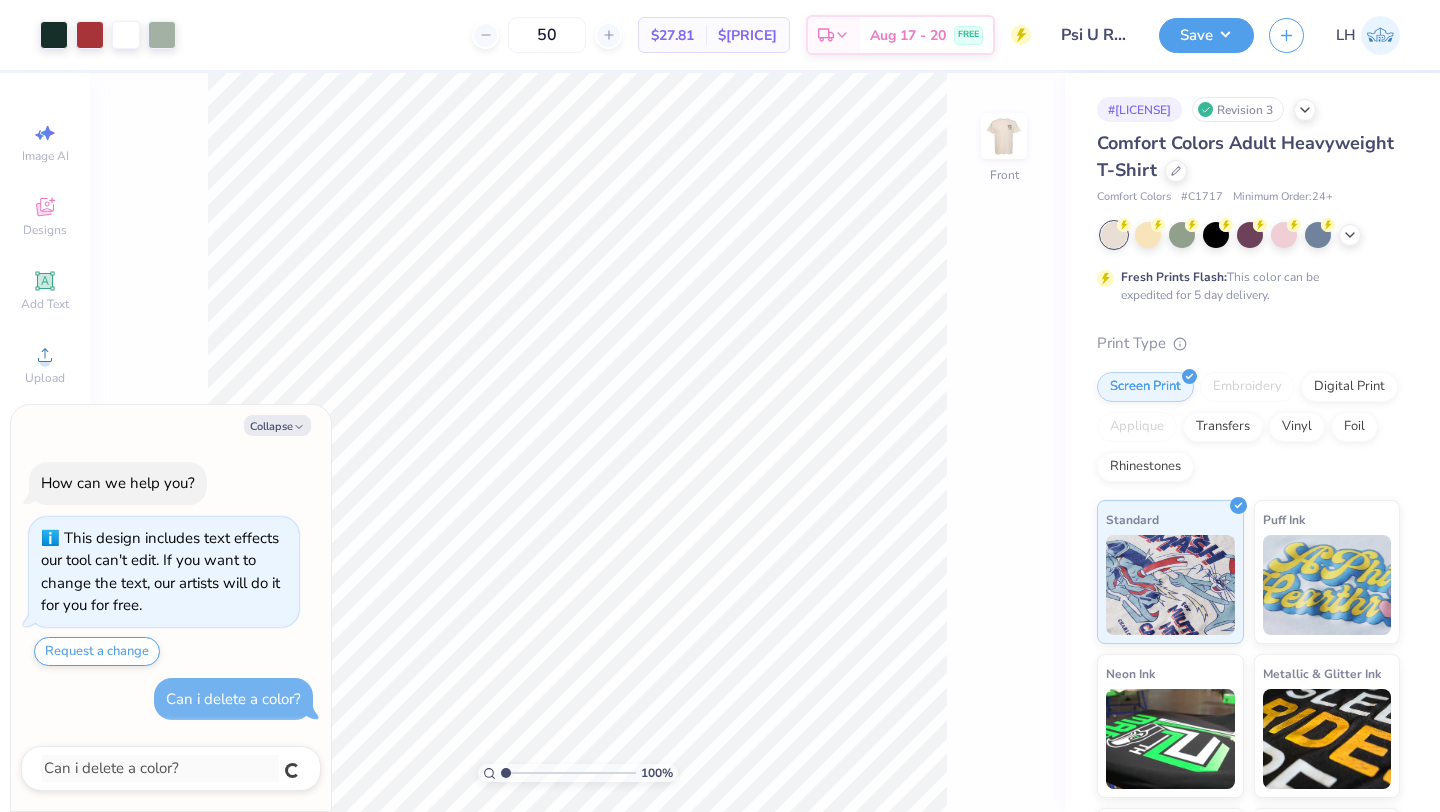 type 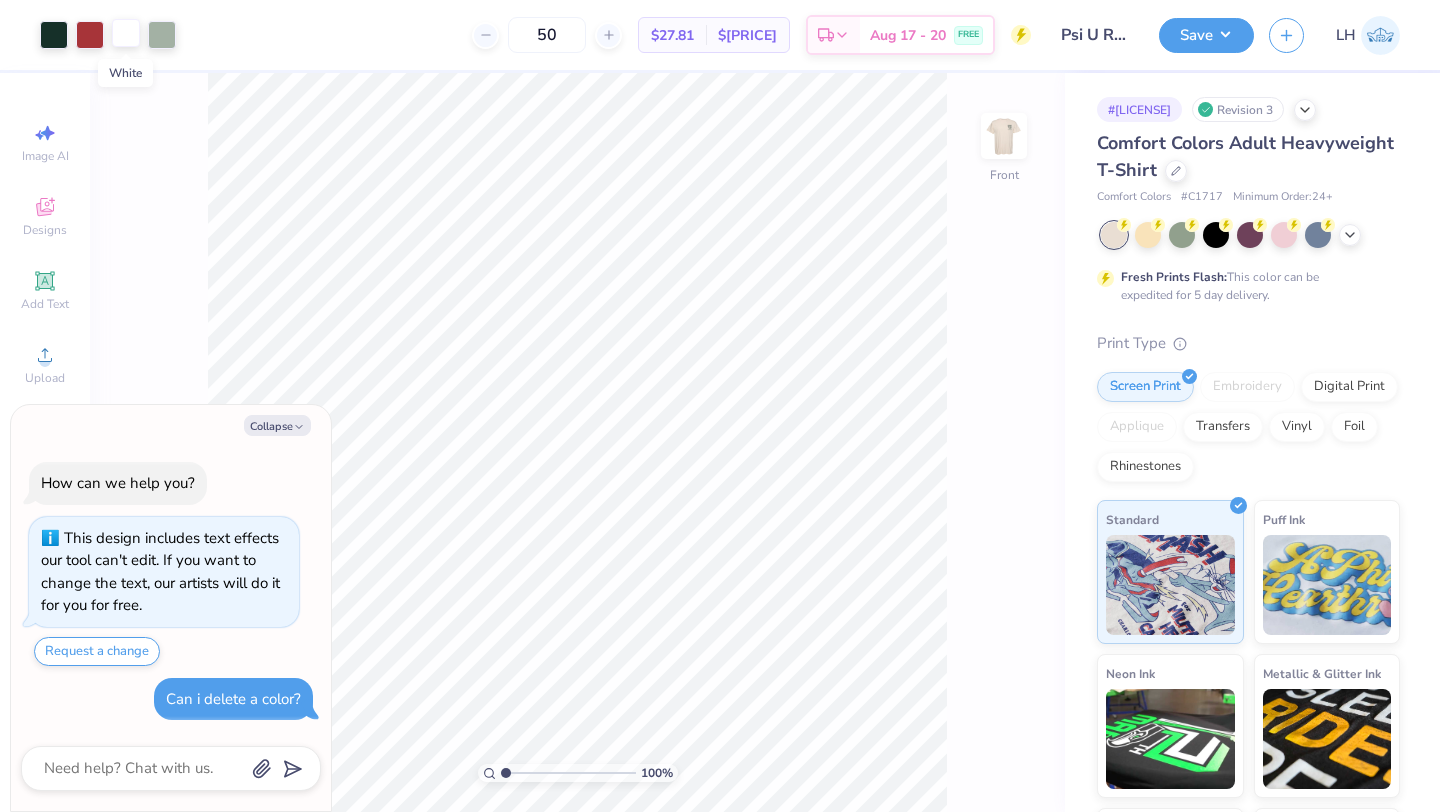 click at bounding box center (126, 33) 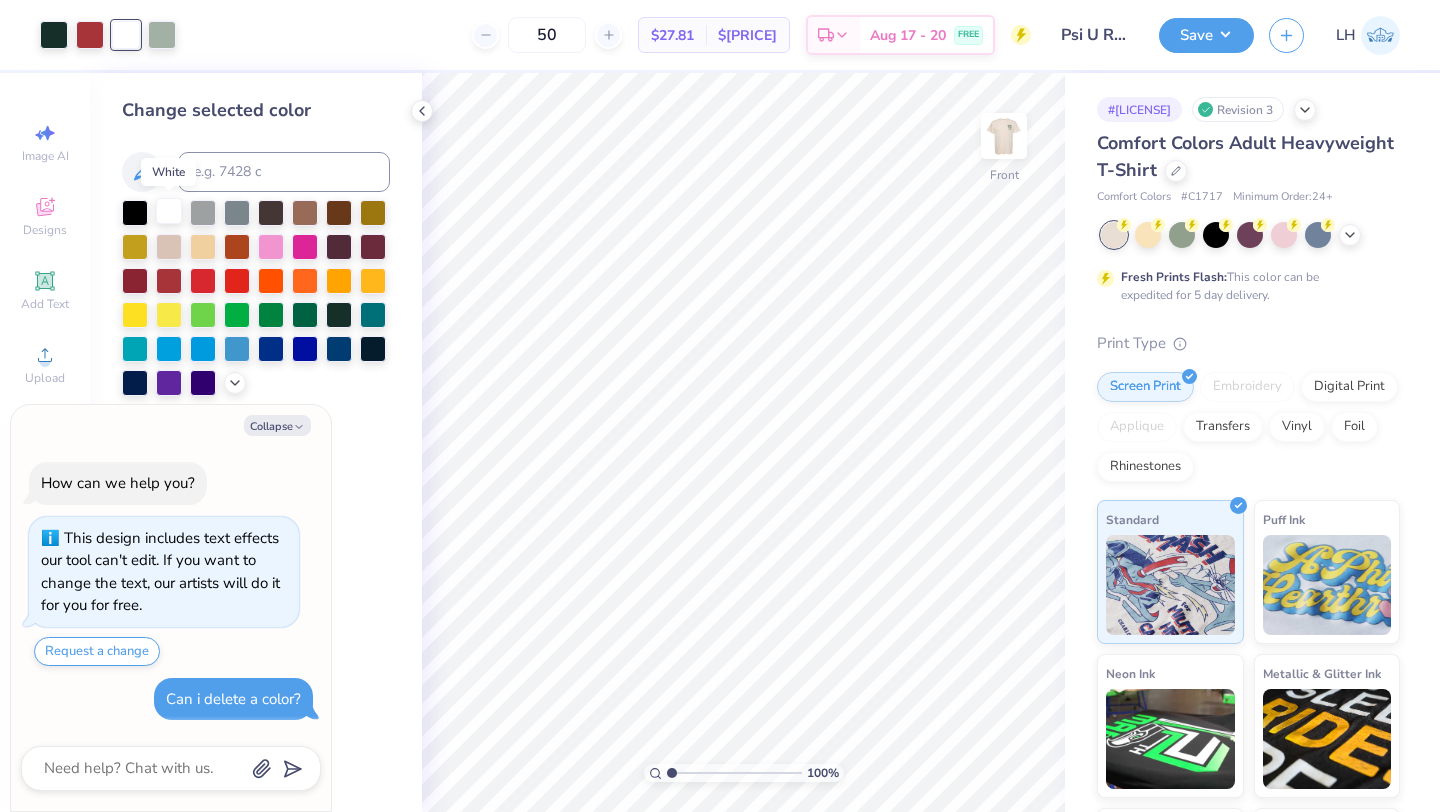 click at bounding box center (169, 211) 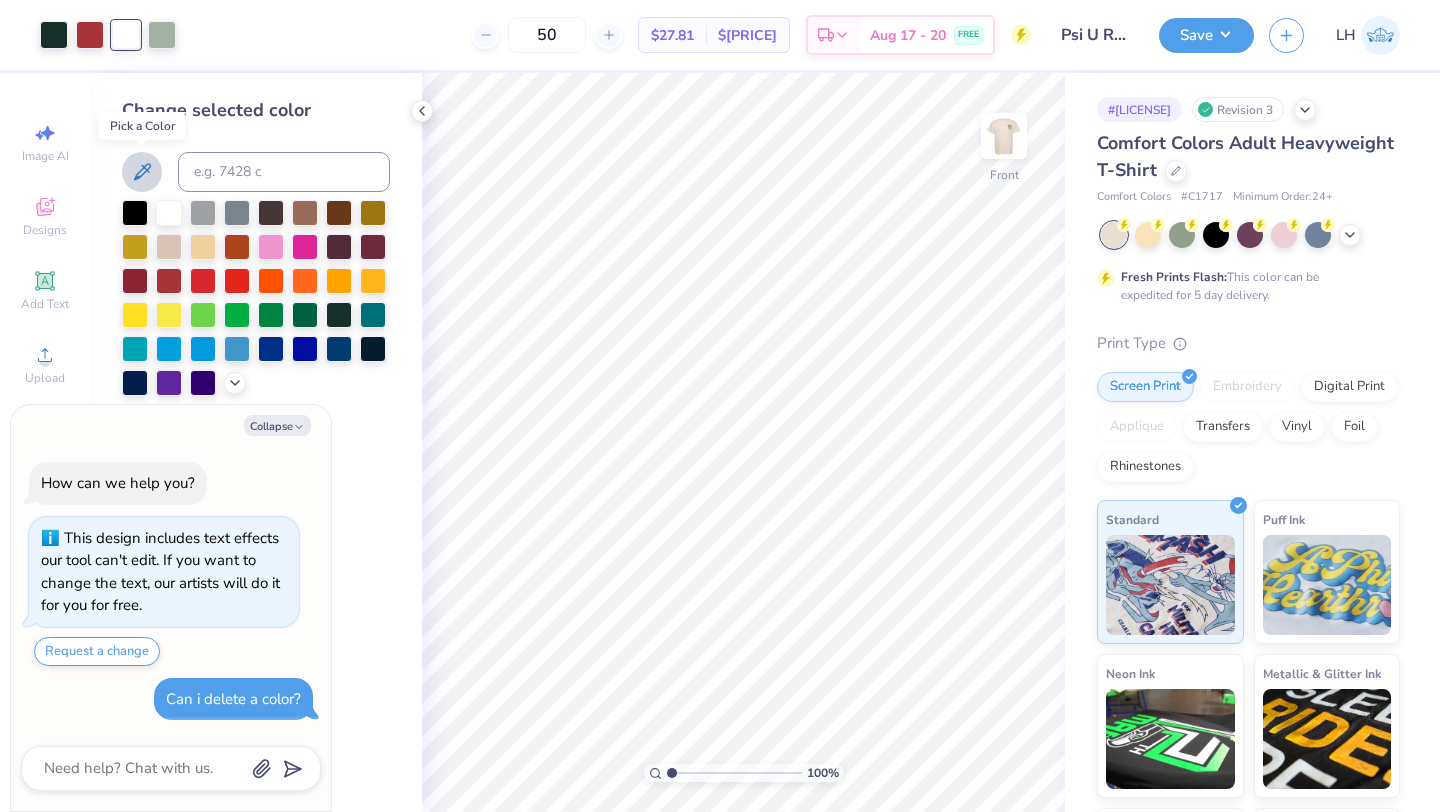 click 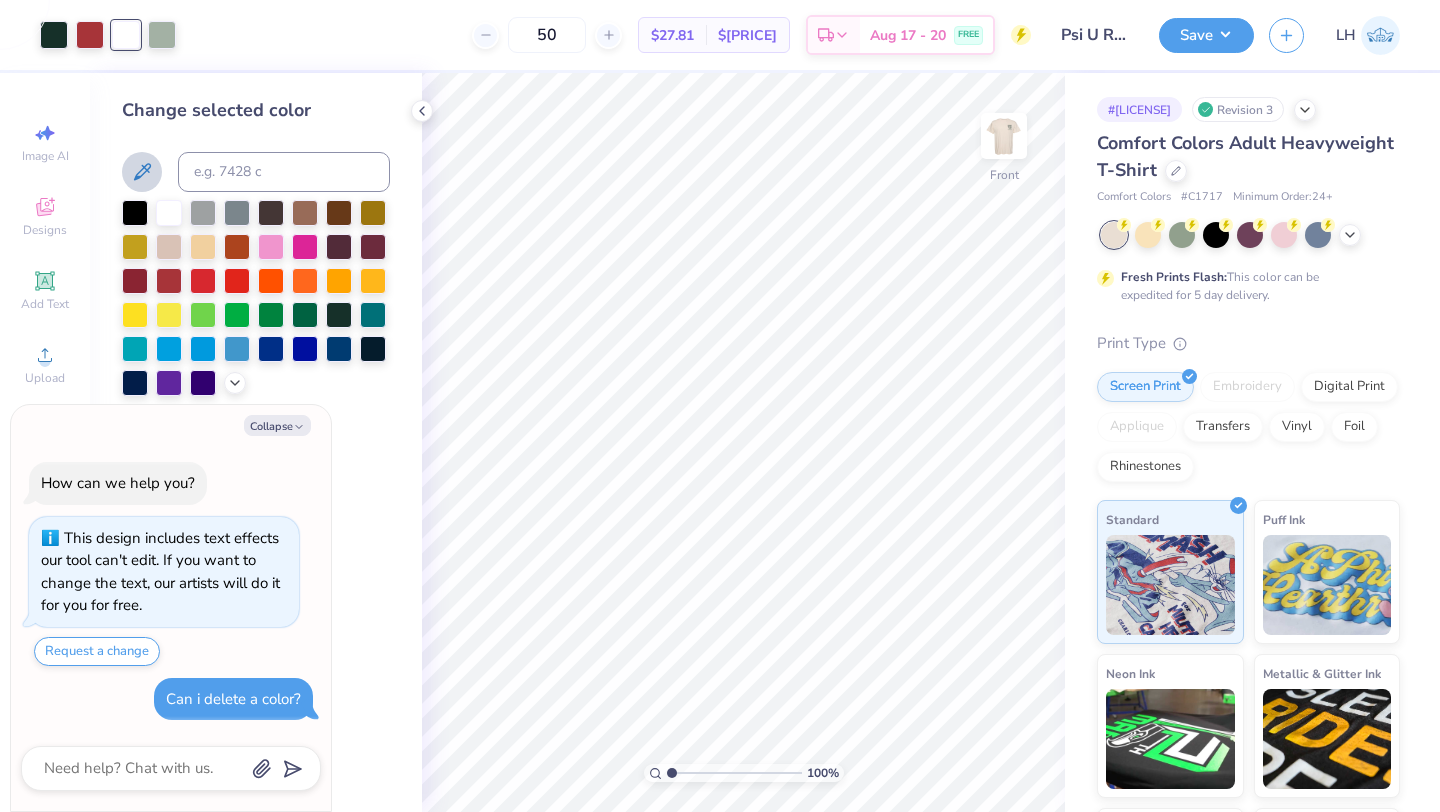 click 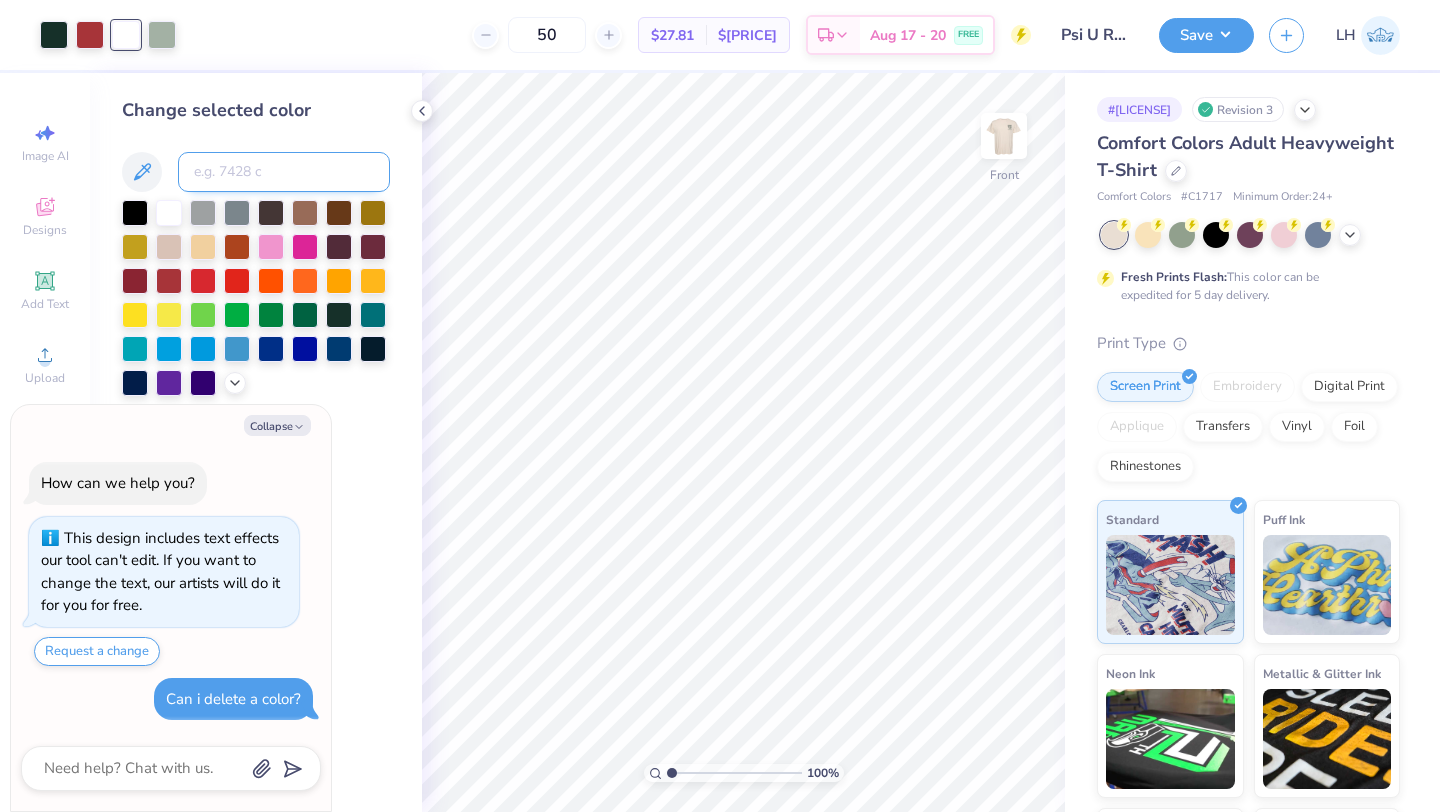 click at bounding box center (284, 172) 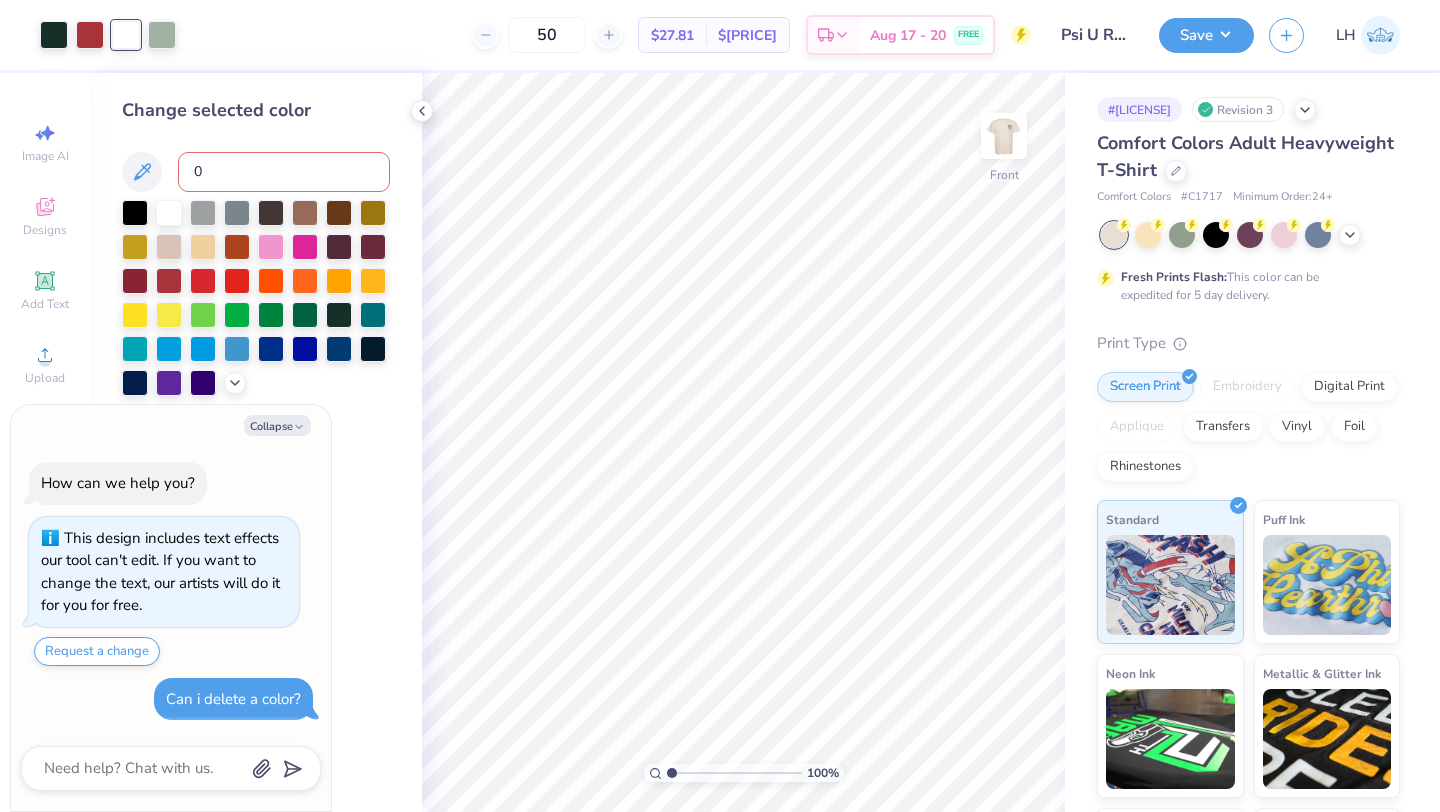 type on "0" 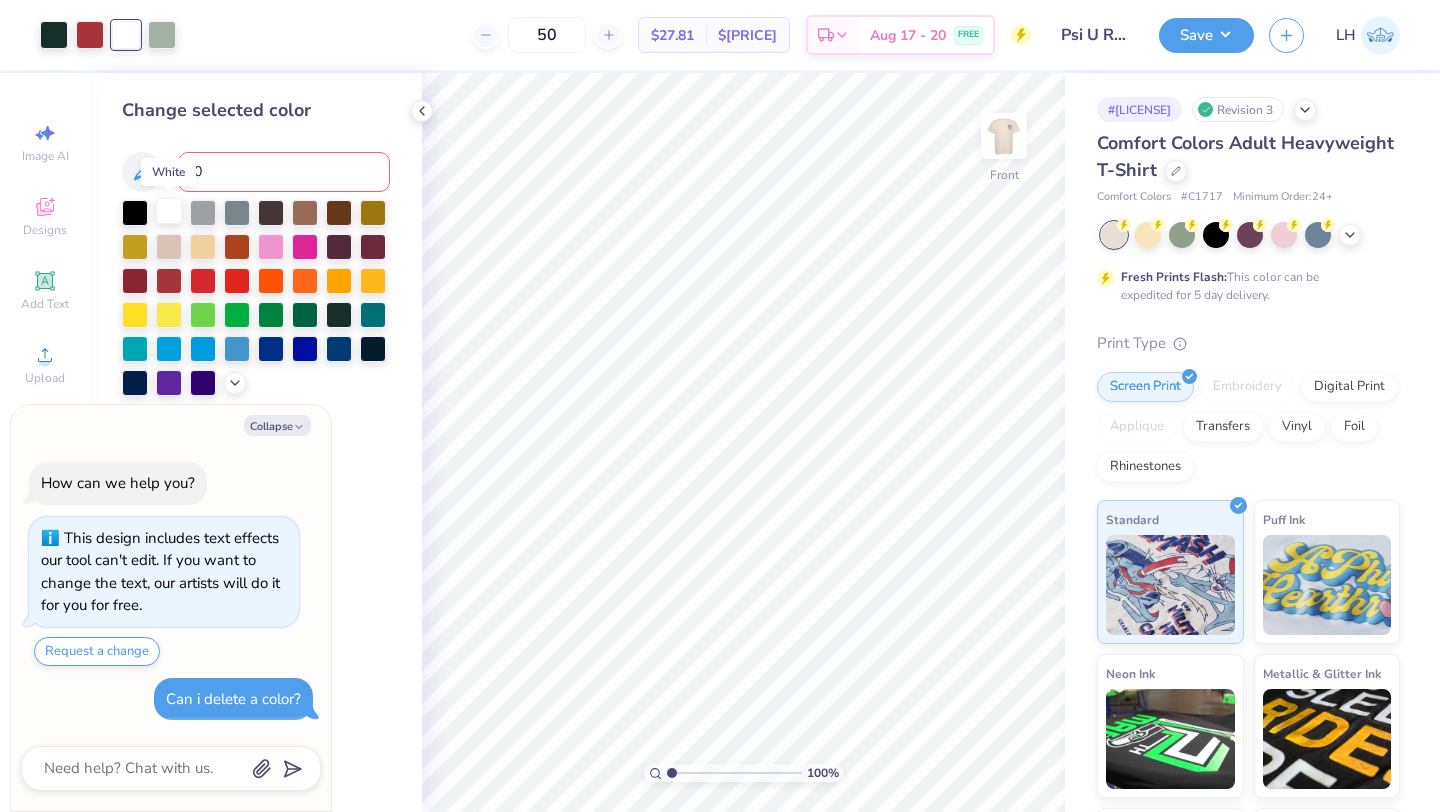 click at bounding box center [169, 211] 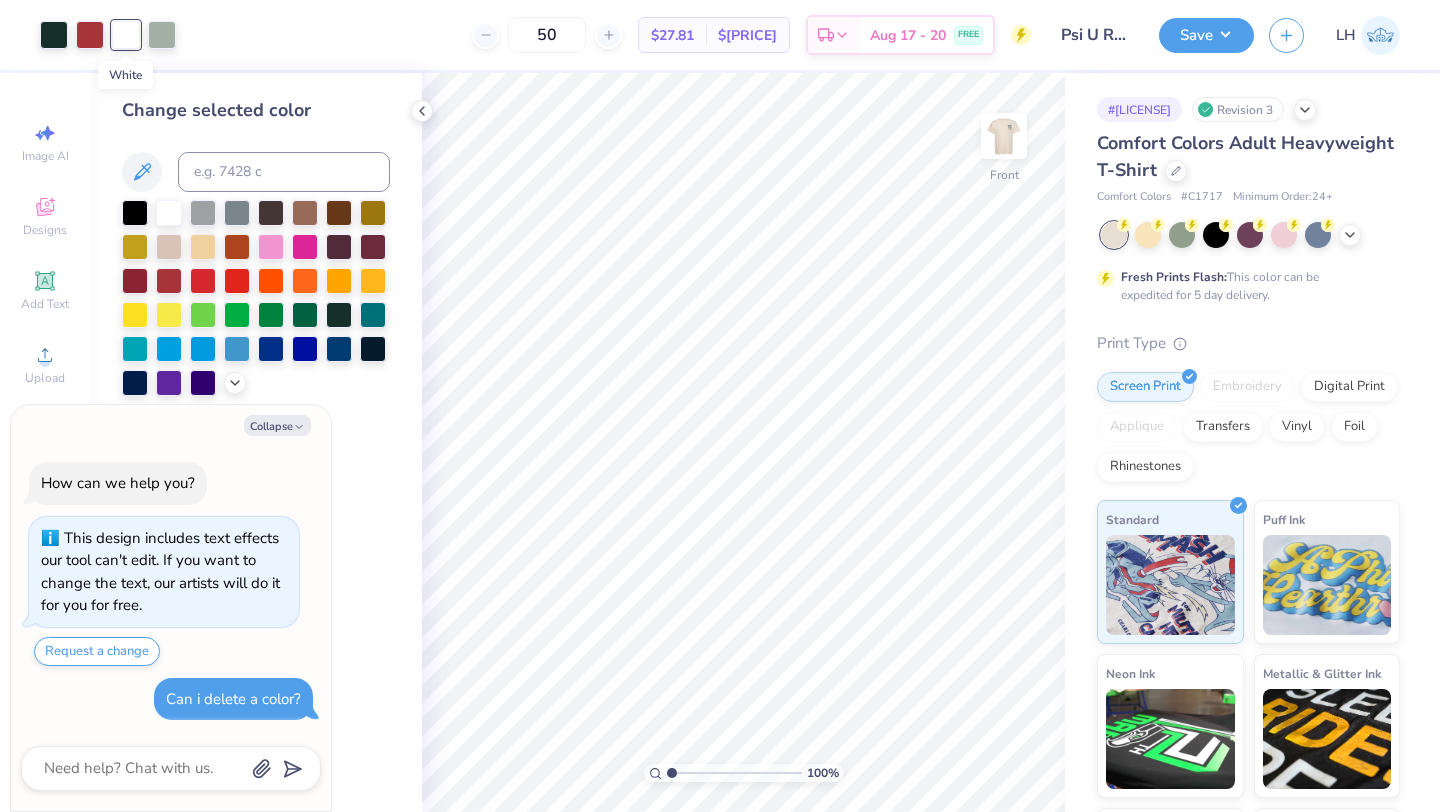 click at bounding box center (126, 35) 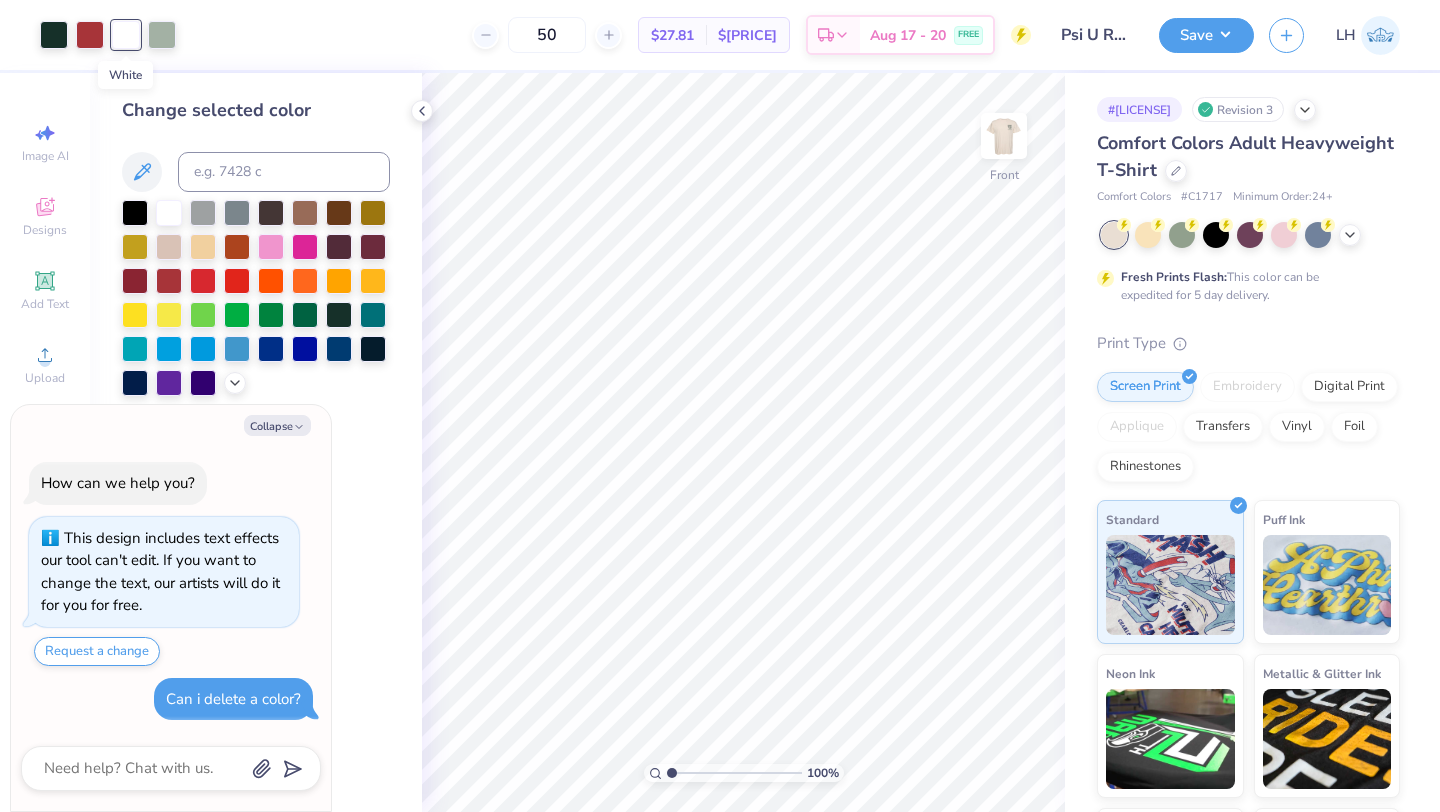 type on "x" 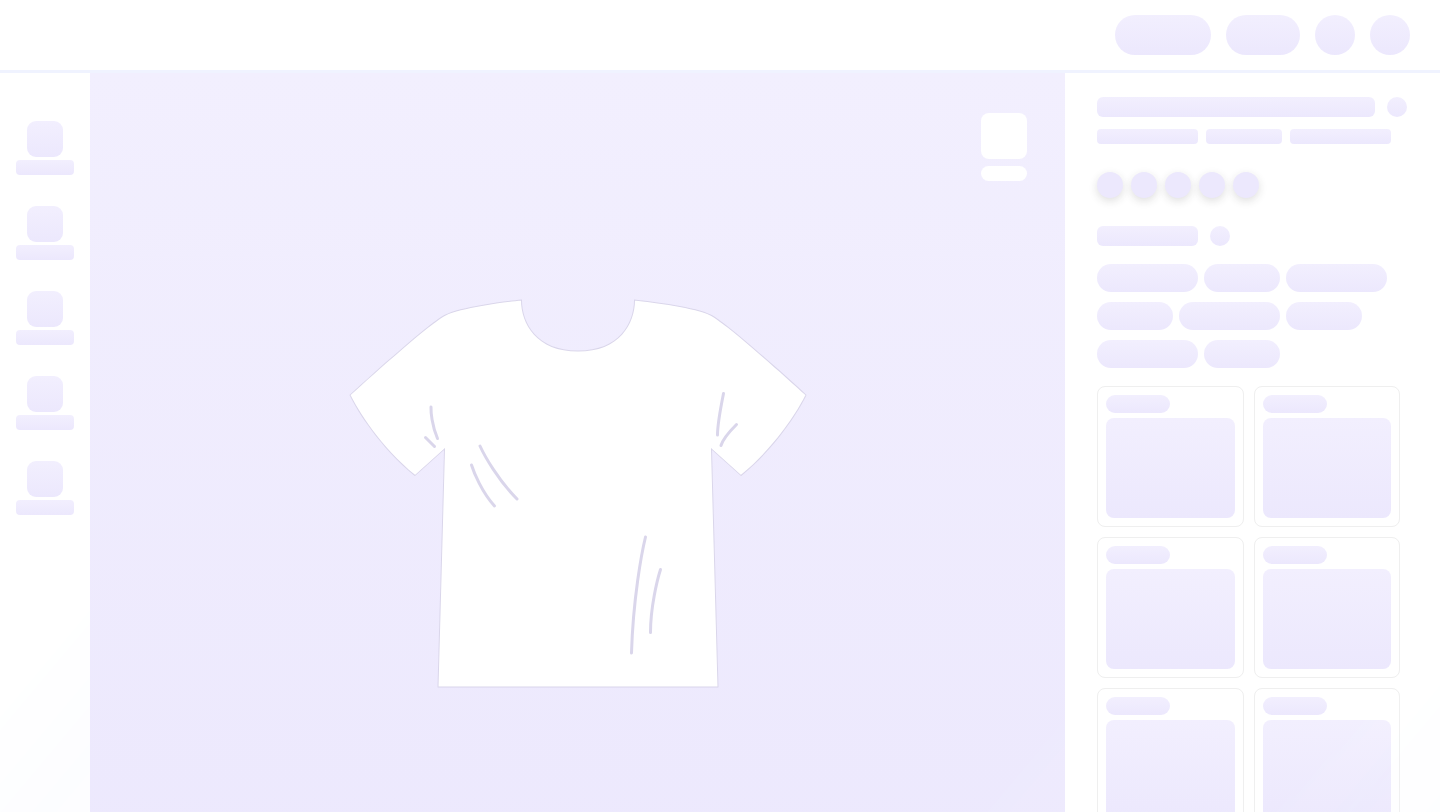scroll, scrollTop: 0, scrollLeft: 0, axis: both 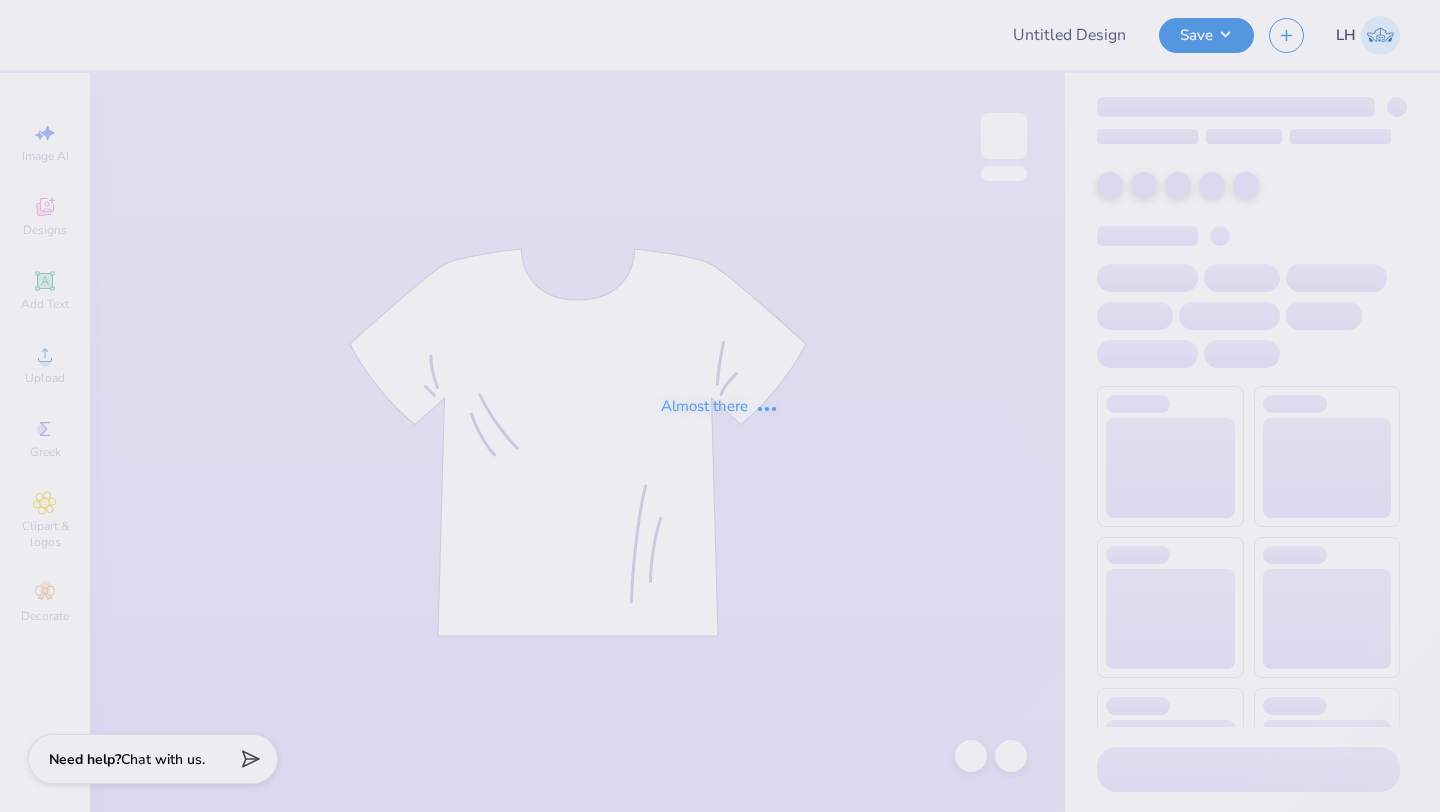 type on "[ORG] [EVENT]" 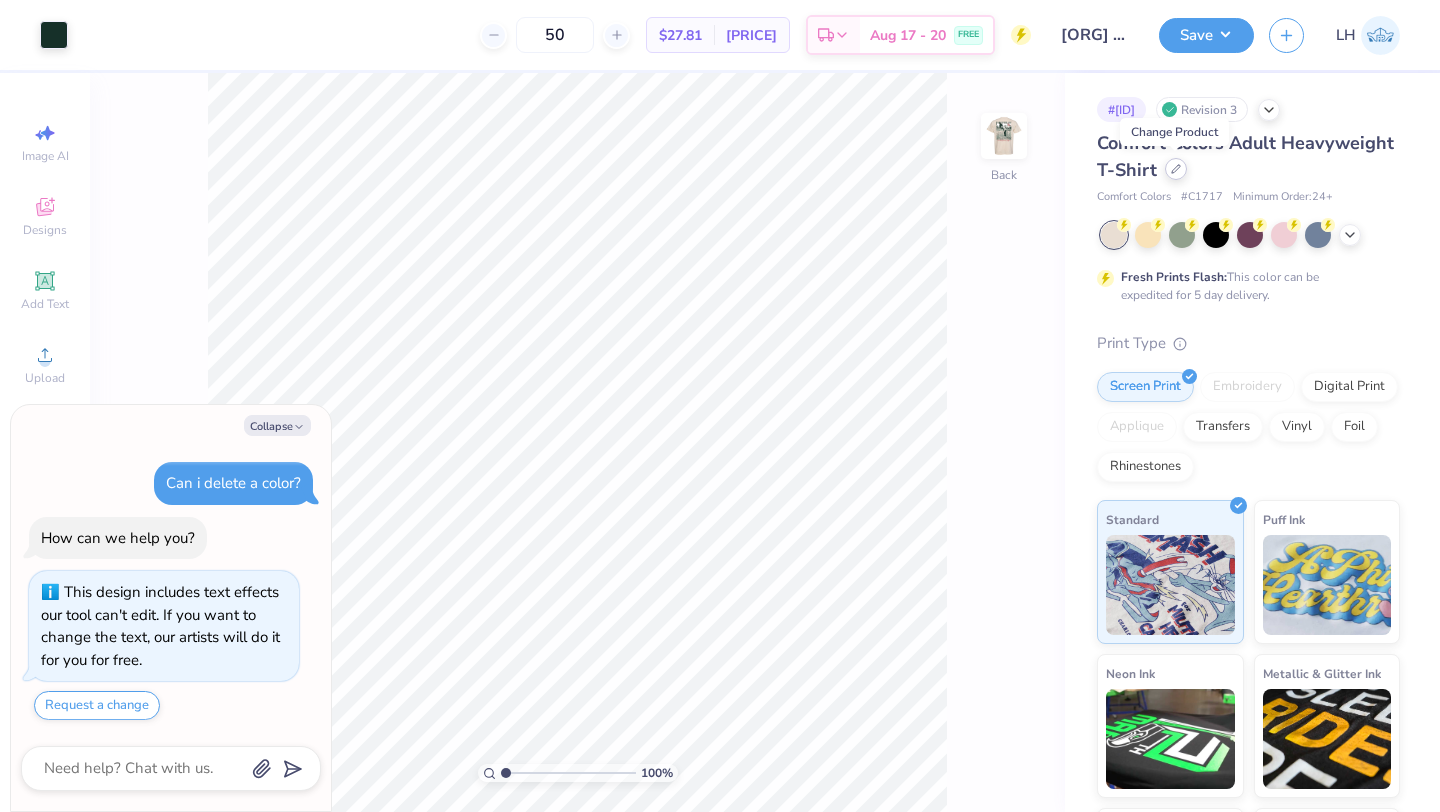 click at bounding box center [1176, 169] 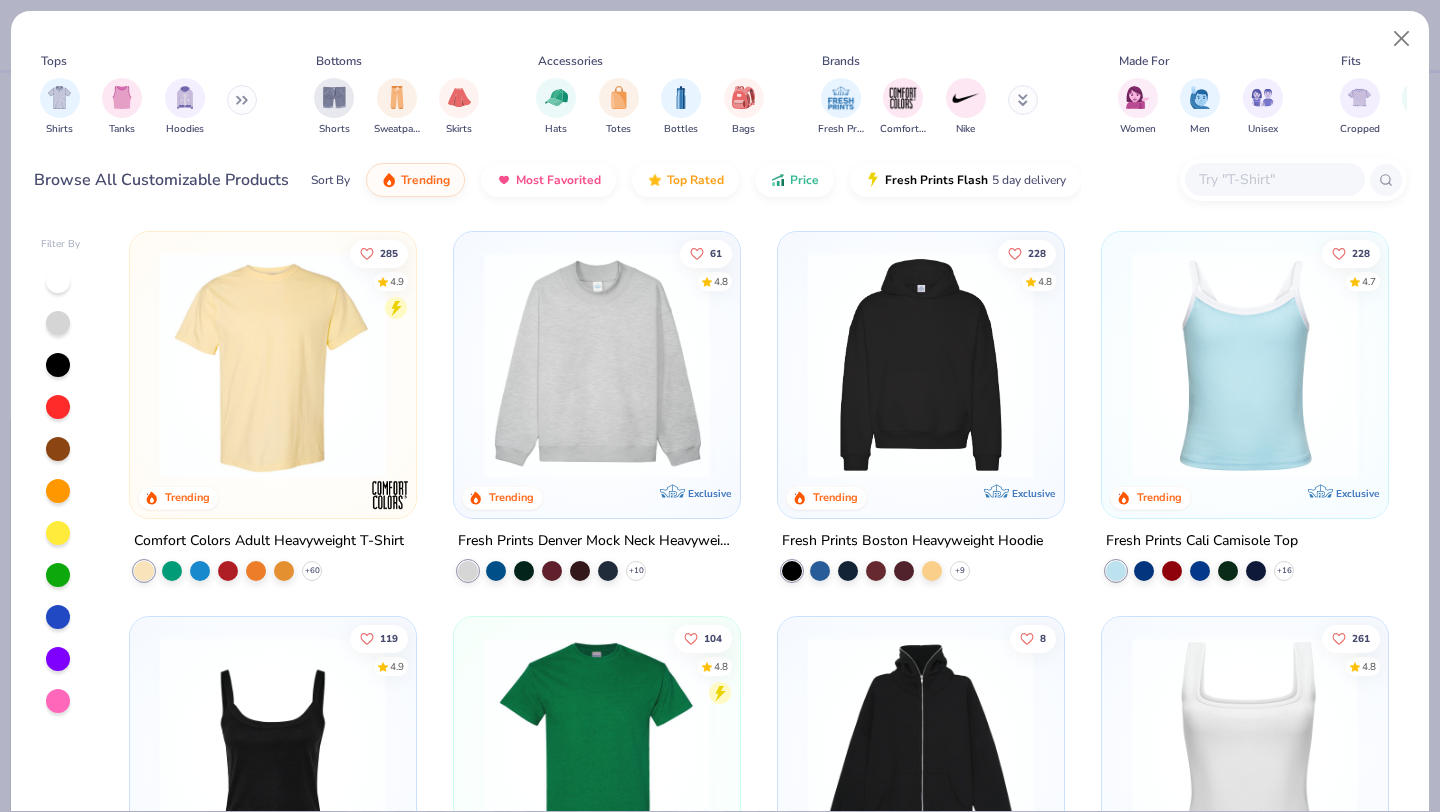 type on "x" 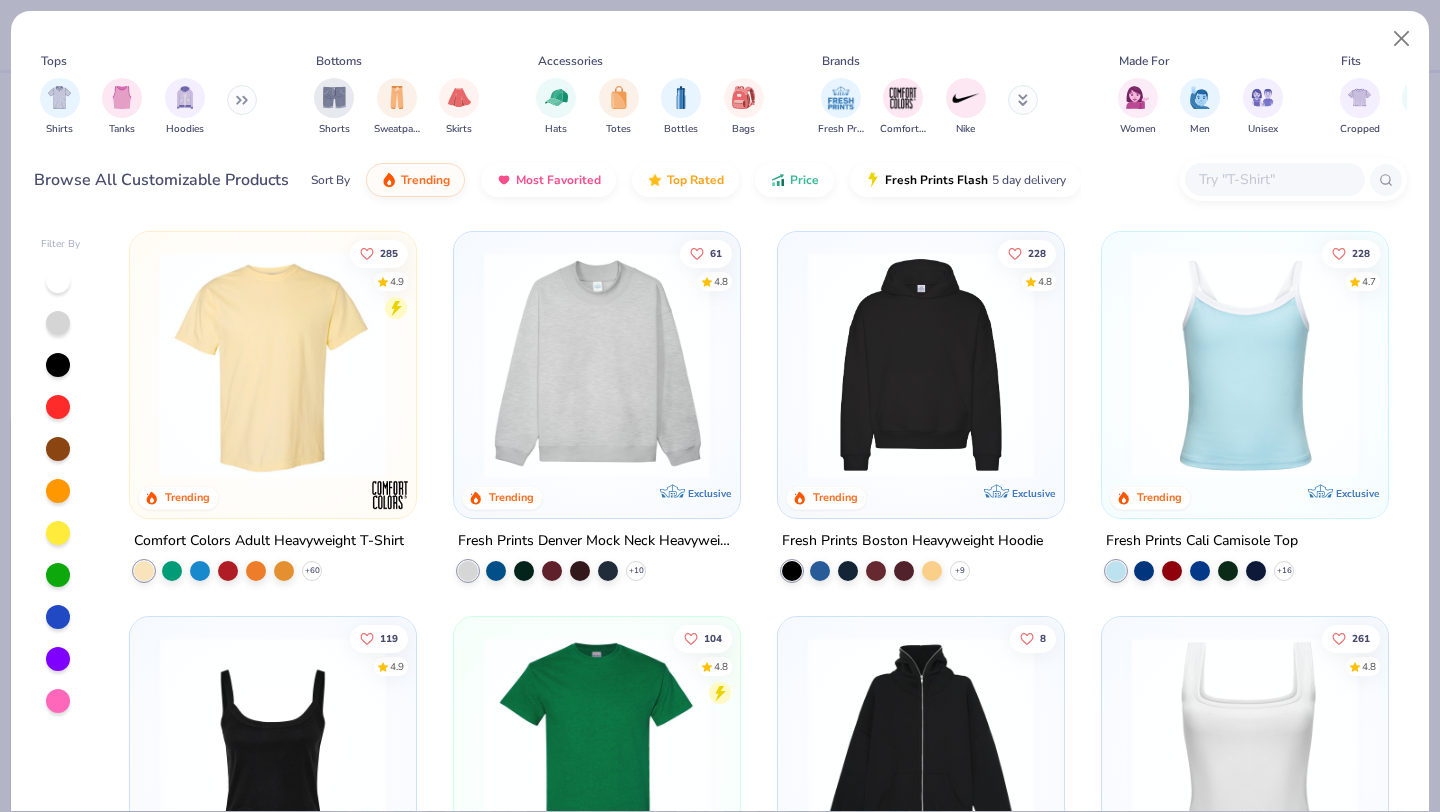 click at bounding box center (1274, 179) 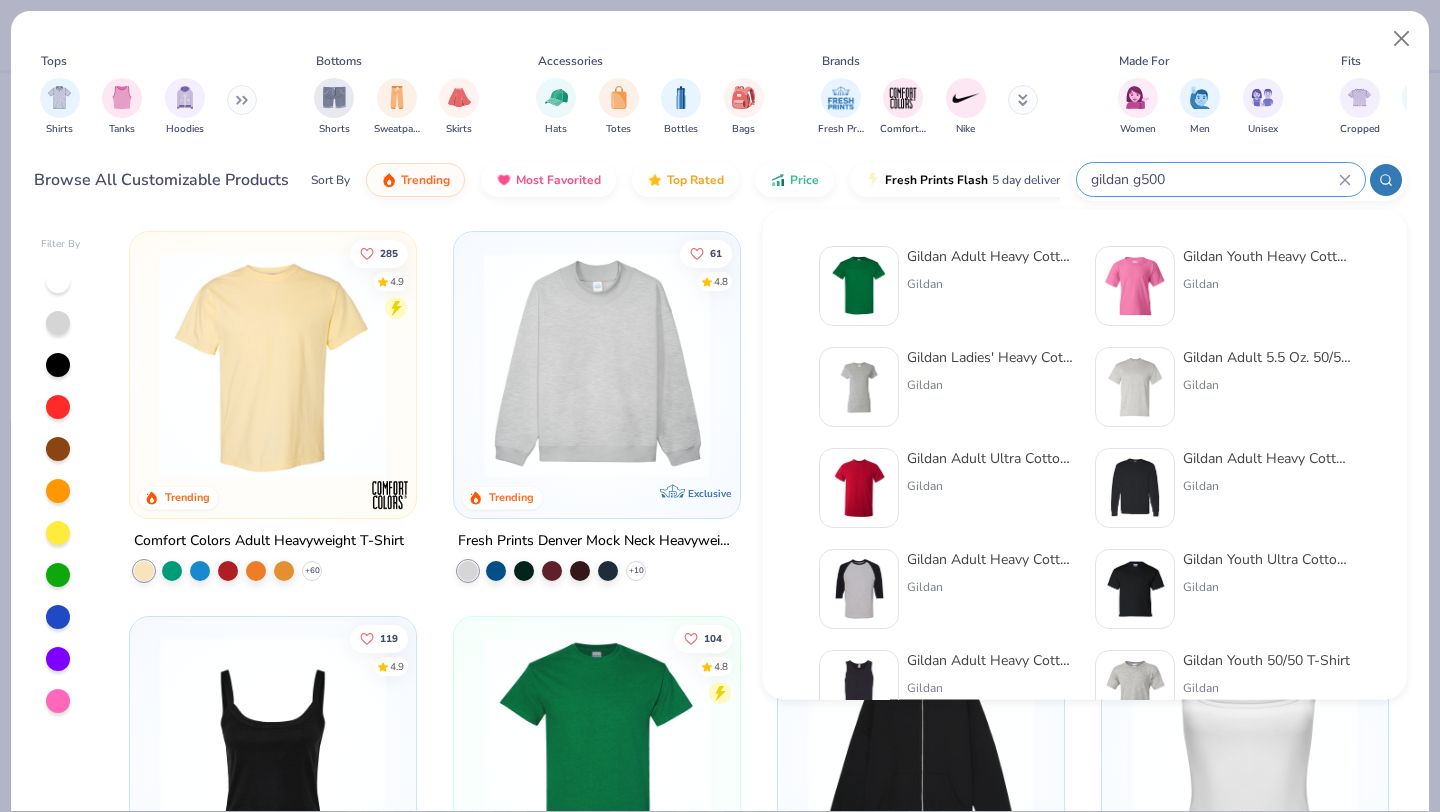 type on "gildan g500" 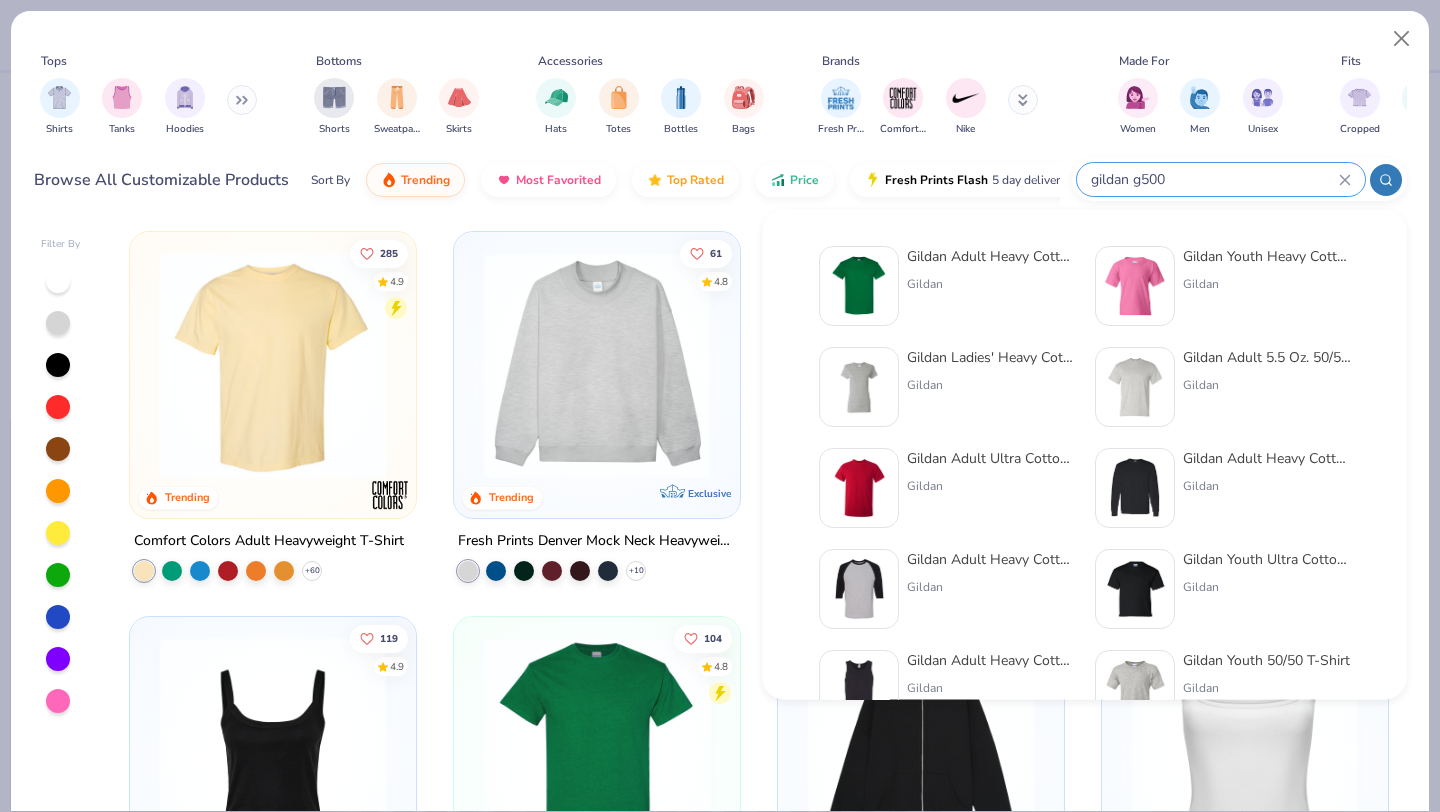click on "Gildan Adult Heavy Cotton T-Shirt" at bounding box center (991, 256) 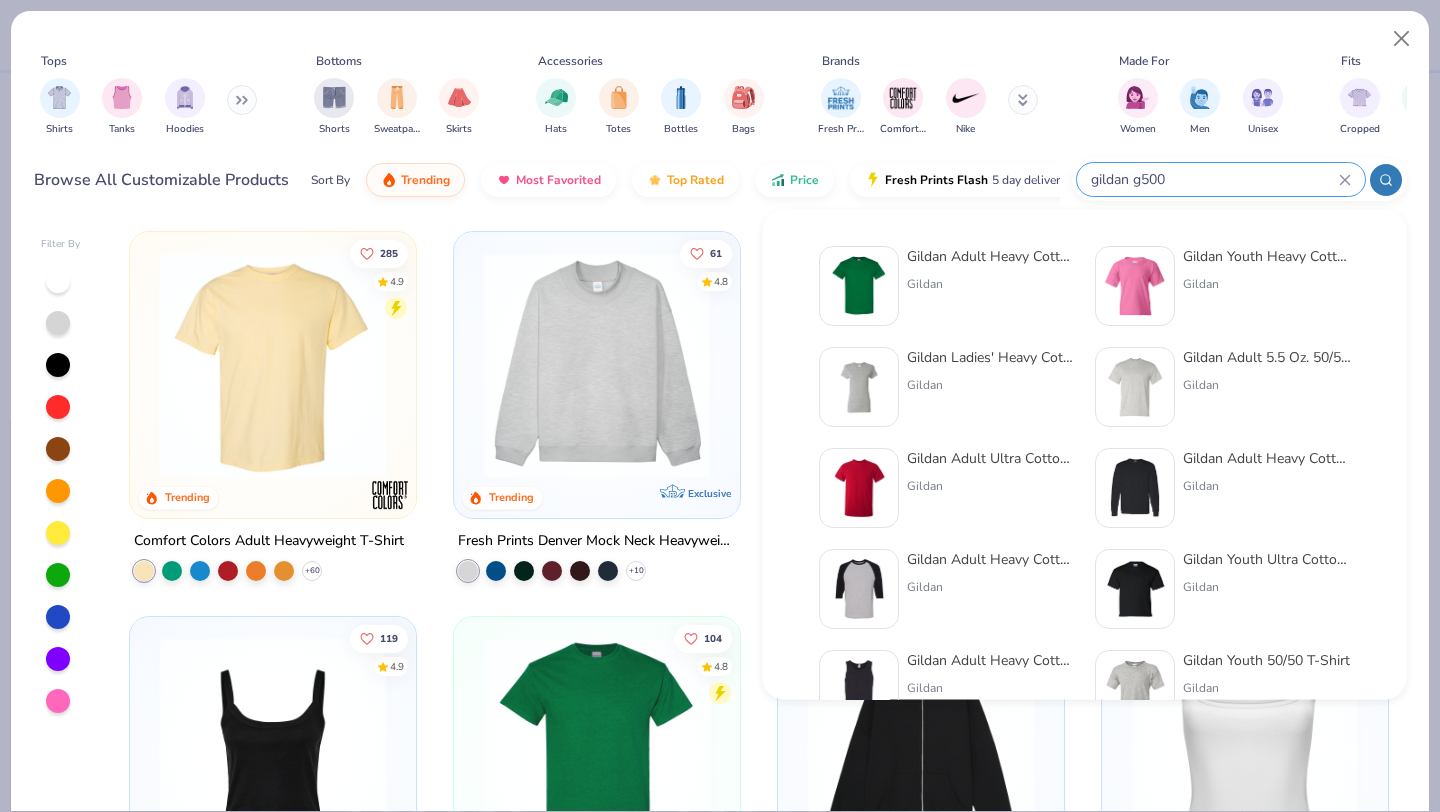 type 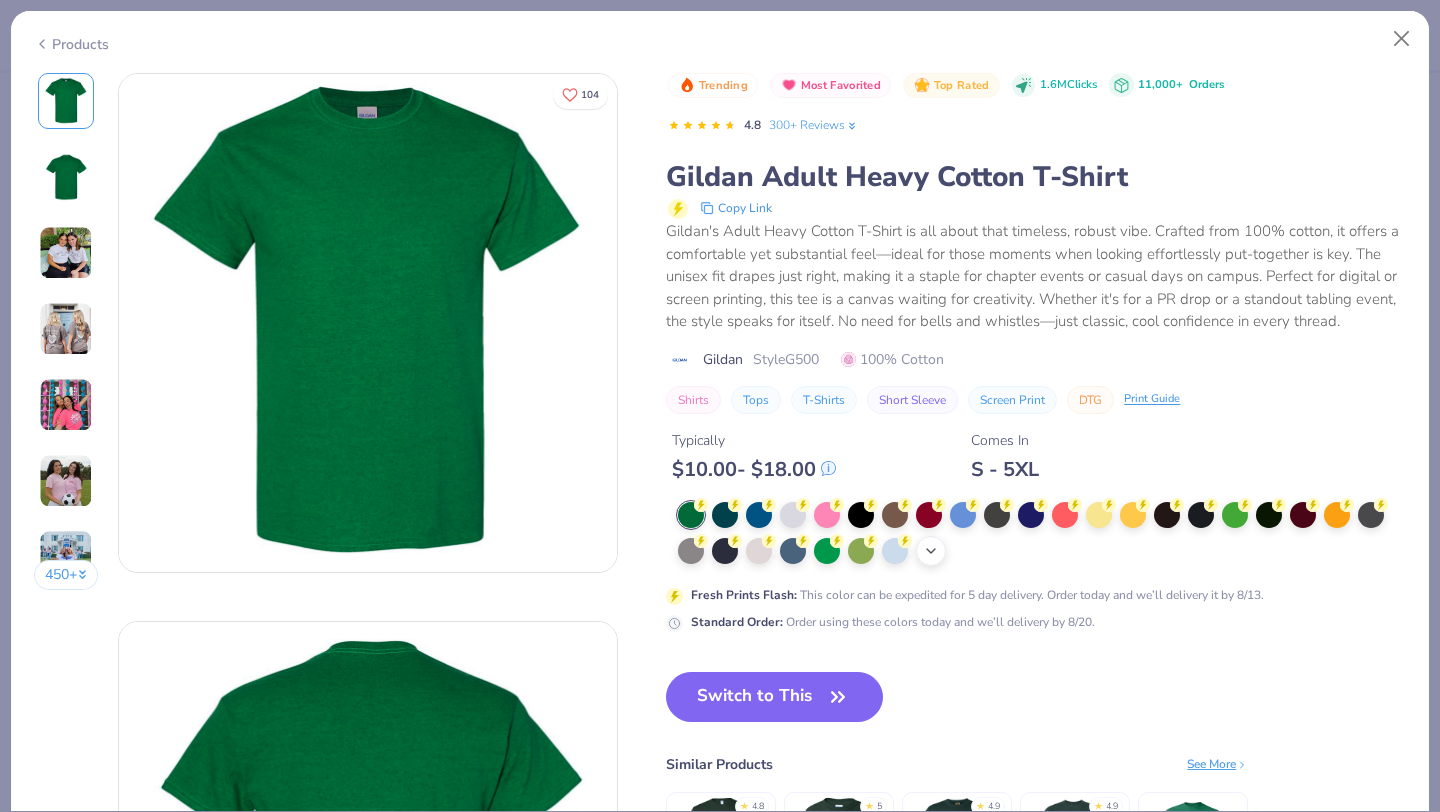 click 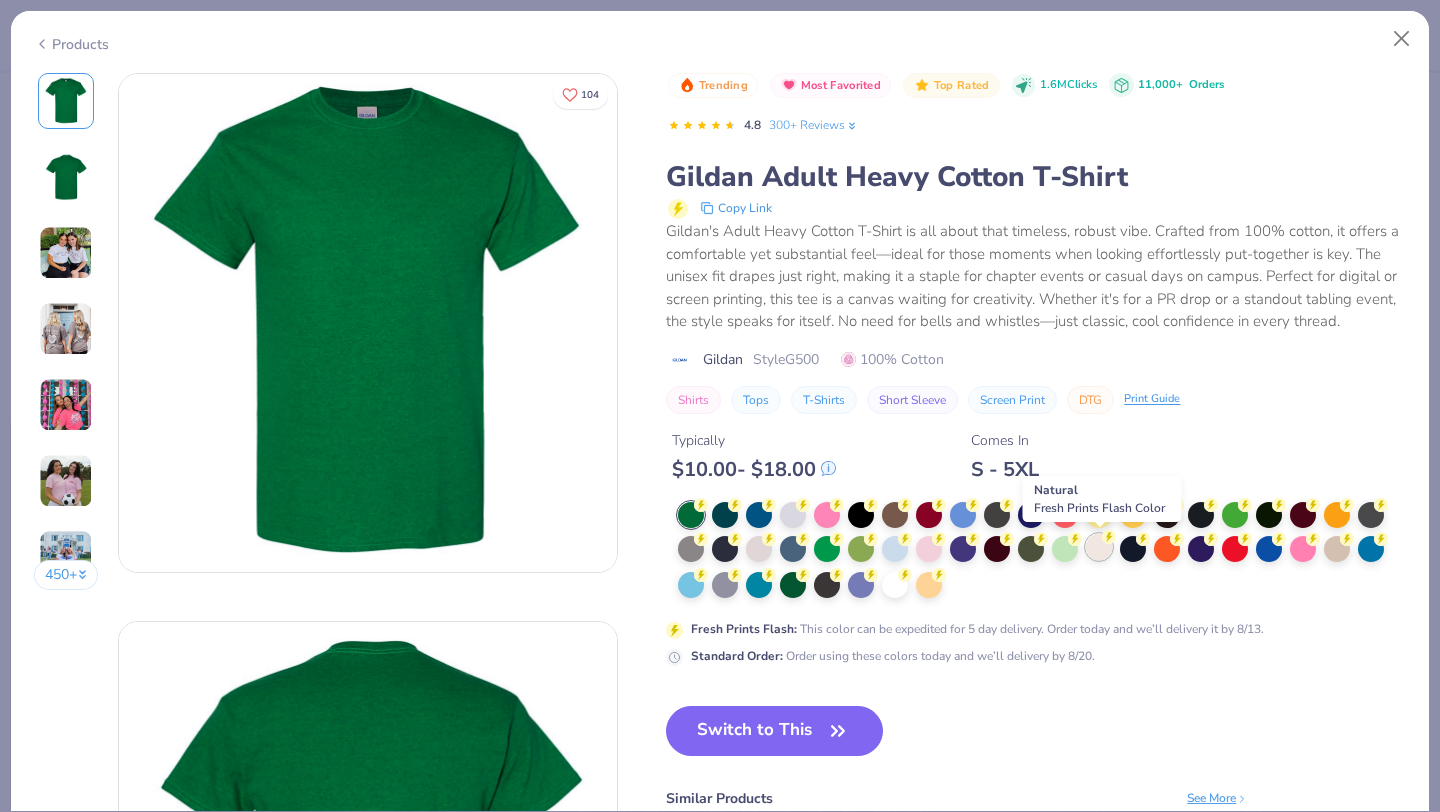 click at bounding box center [1099, 547] 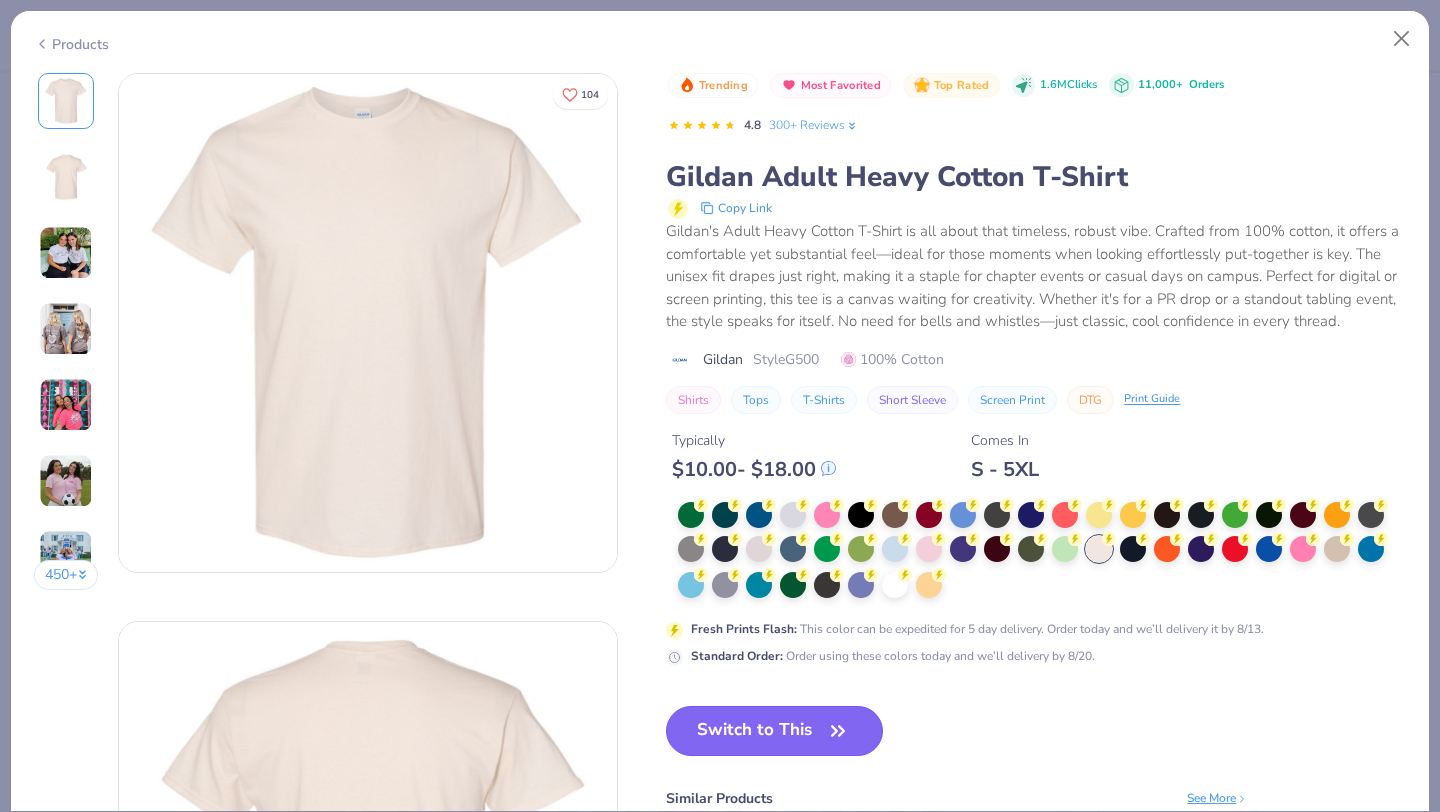 click on "Switch to This" at bounding box center (774, 731) 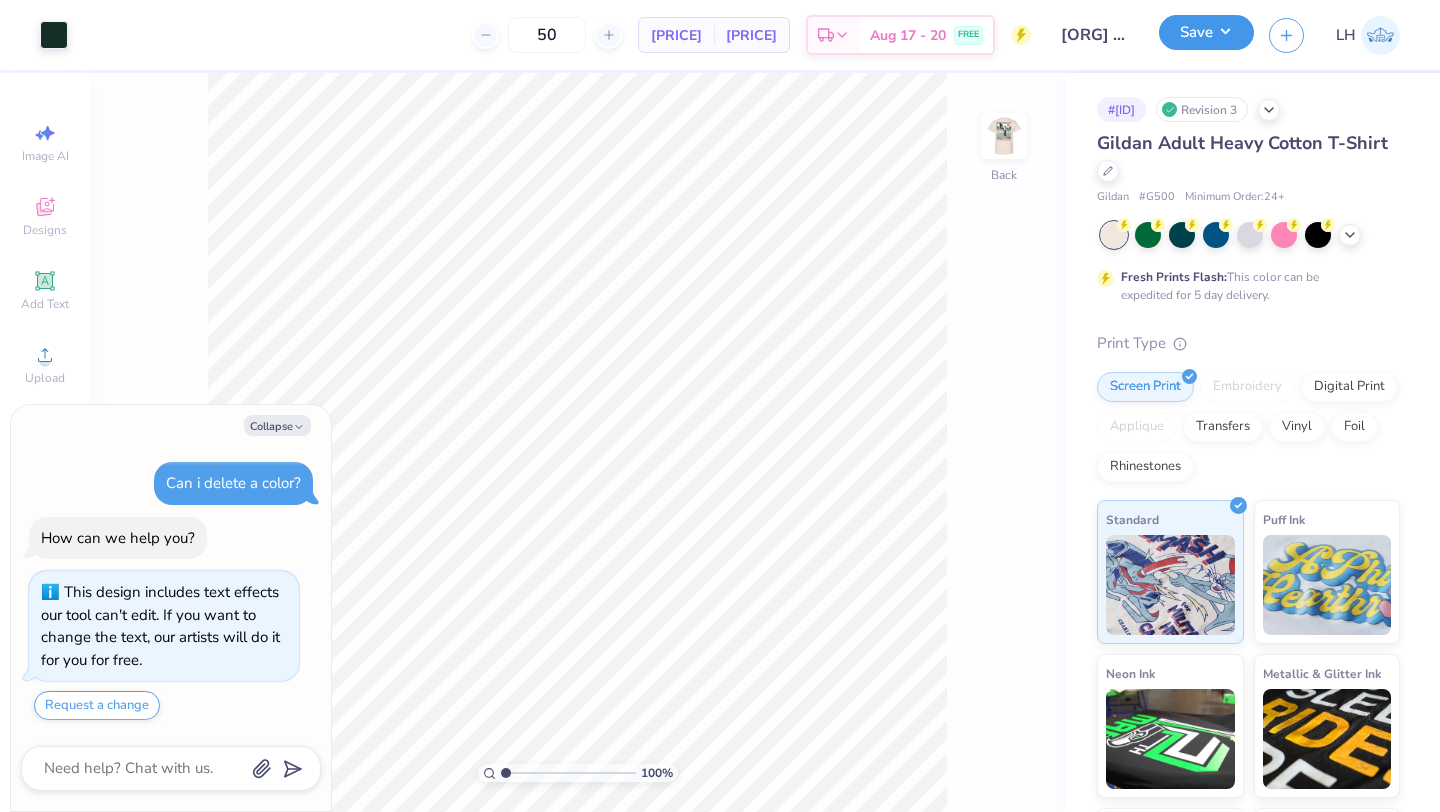 click on "Save" at bounding box center (1206, 32) 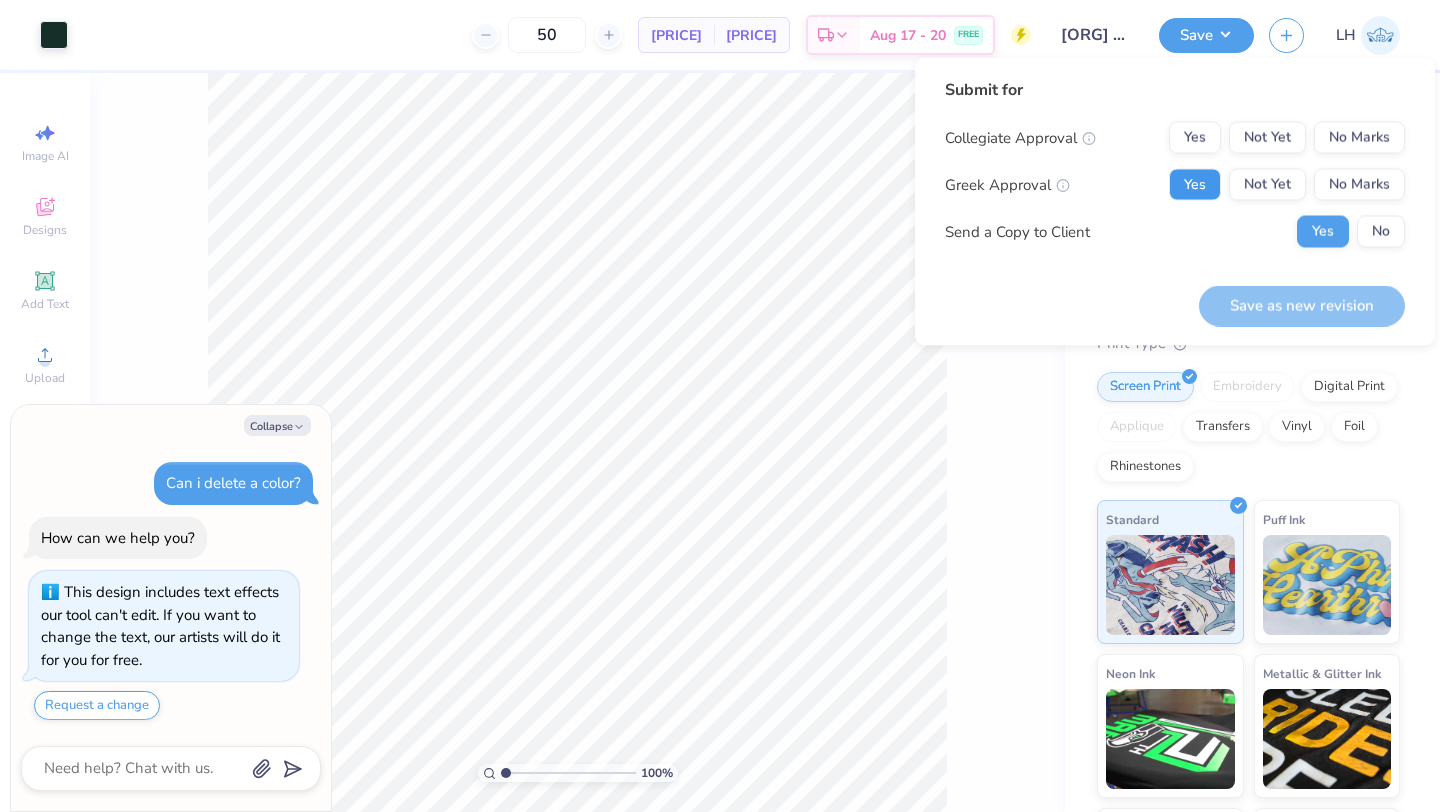 click on "Yes" at bounding box center [1195, 185] 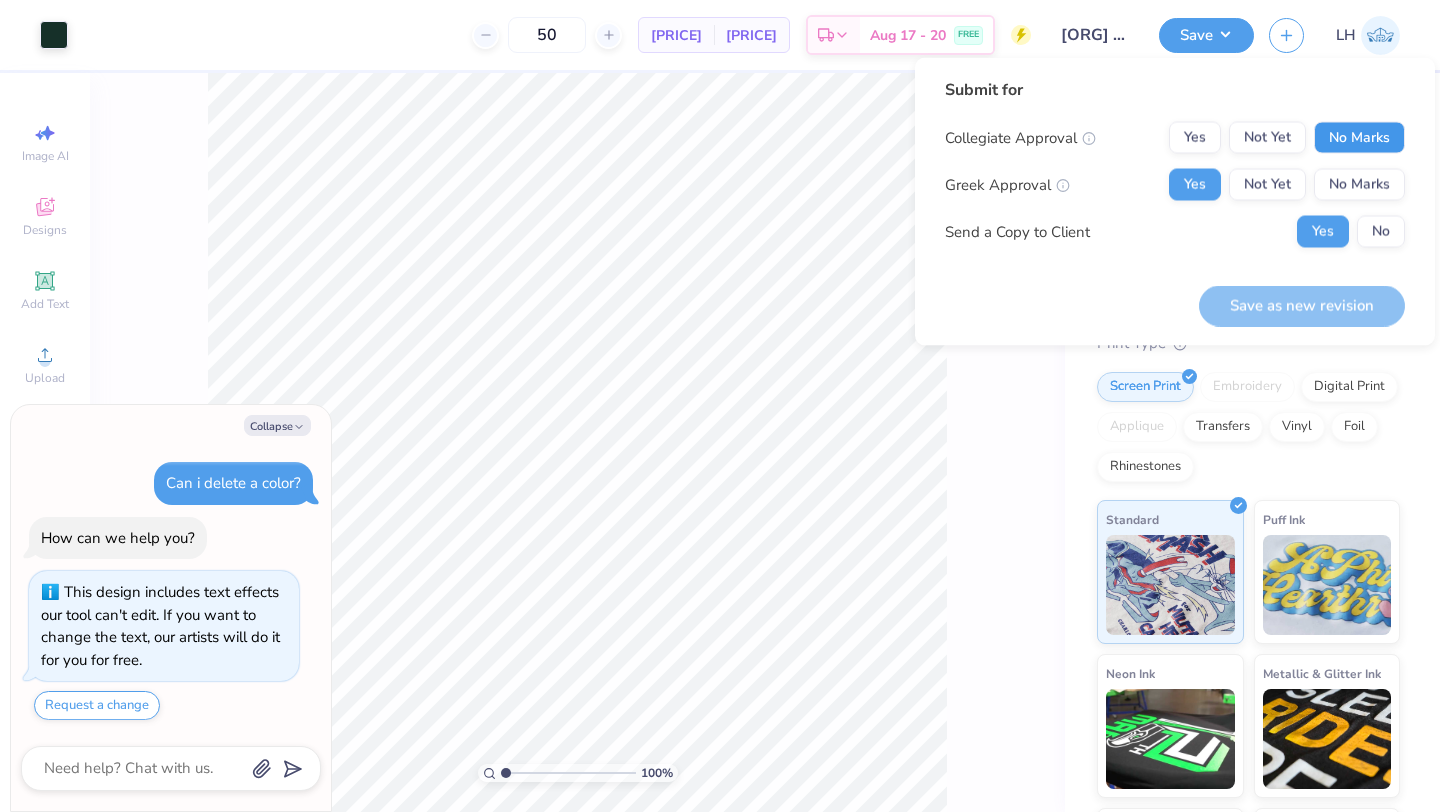 click on "No Marks" at bounding box center (1359, 138) 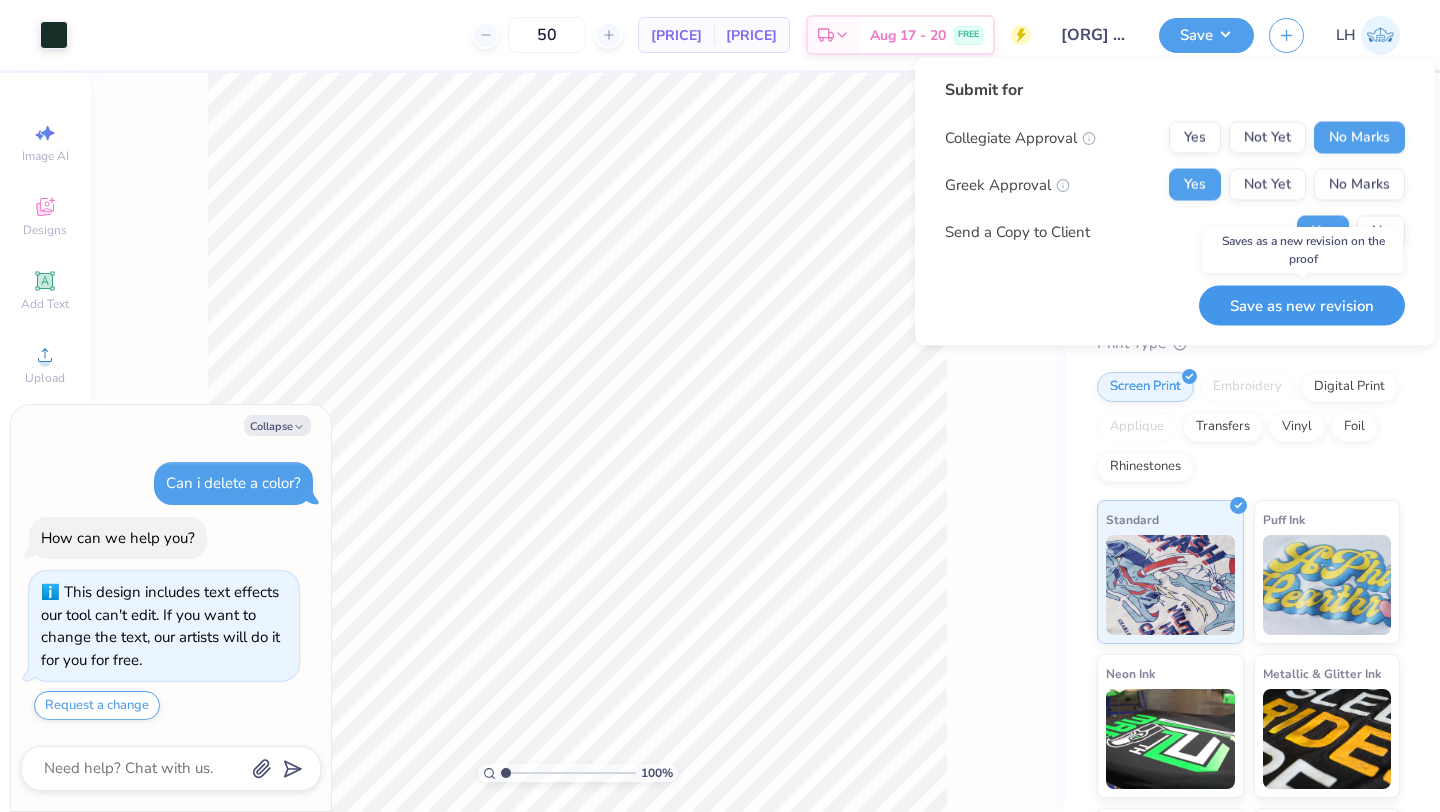 click on "Save as new revision" at bounding box center [1302, 305] 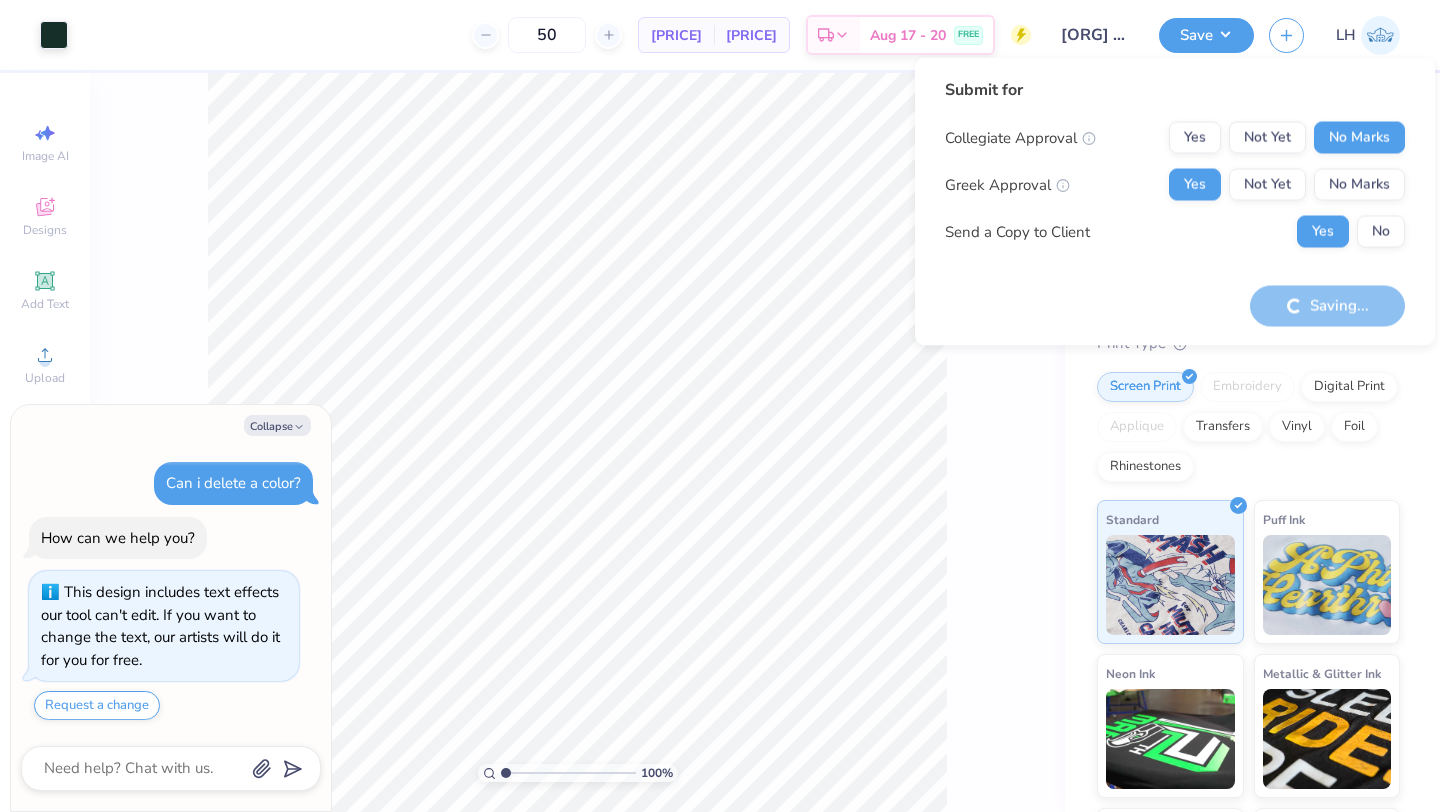 type on "x" 